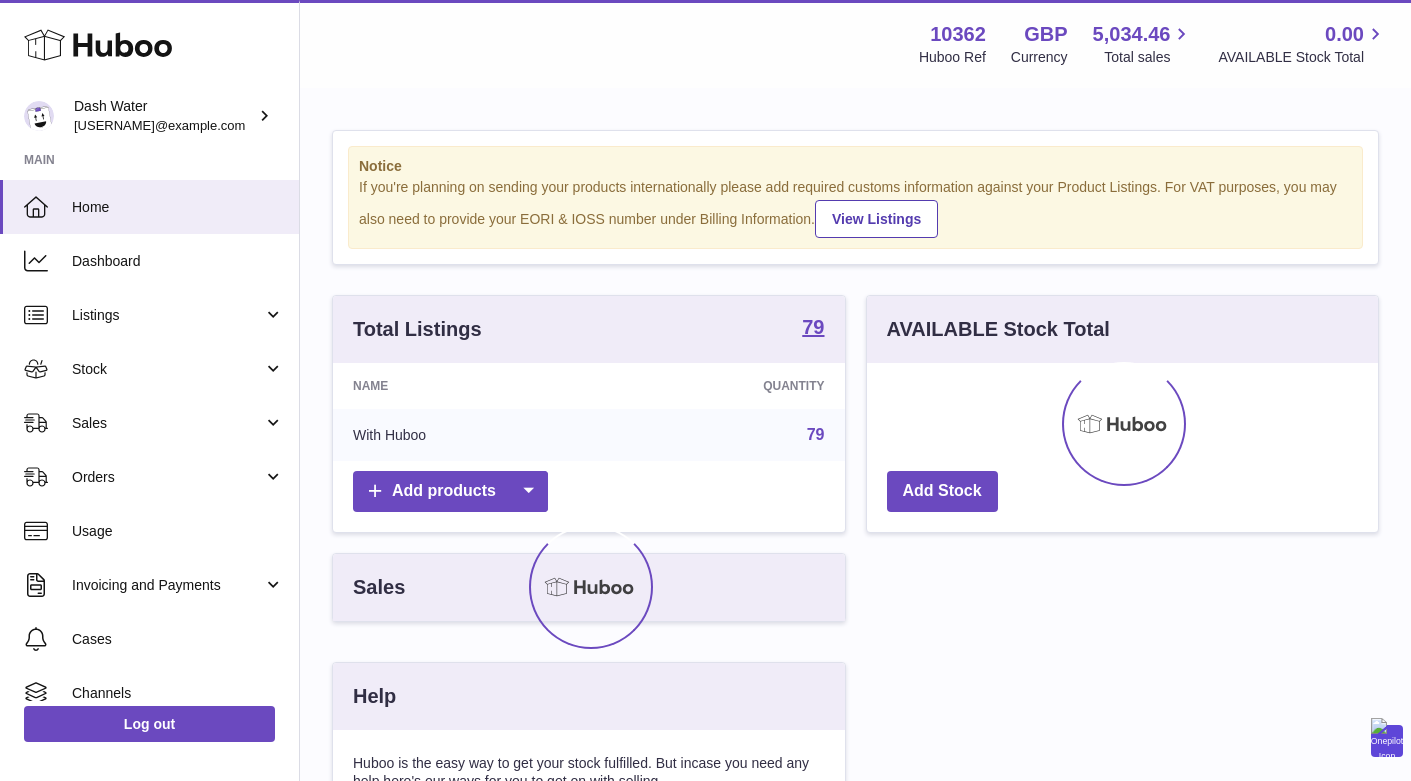 scroll, scrollTop: 0, scrollLeft: 0, axis: both 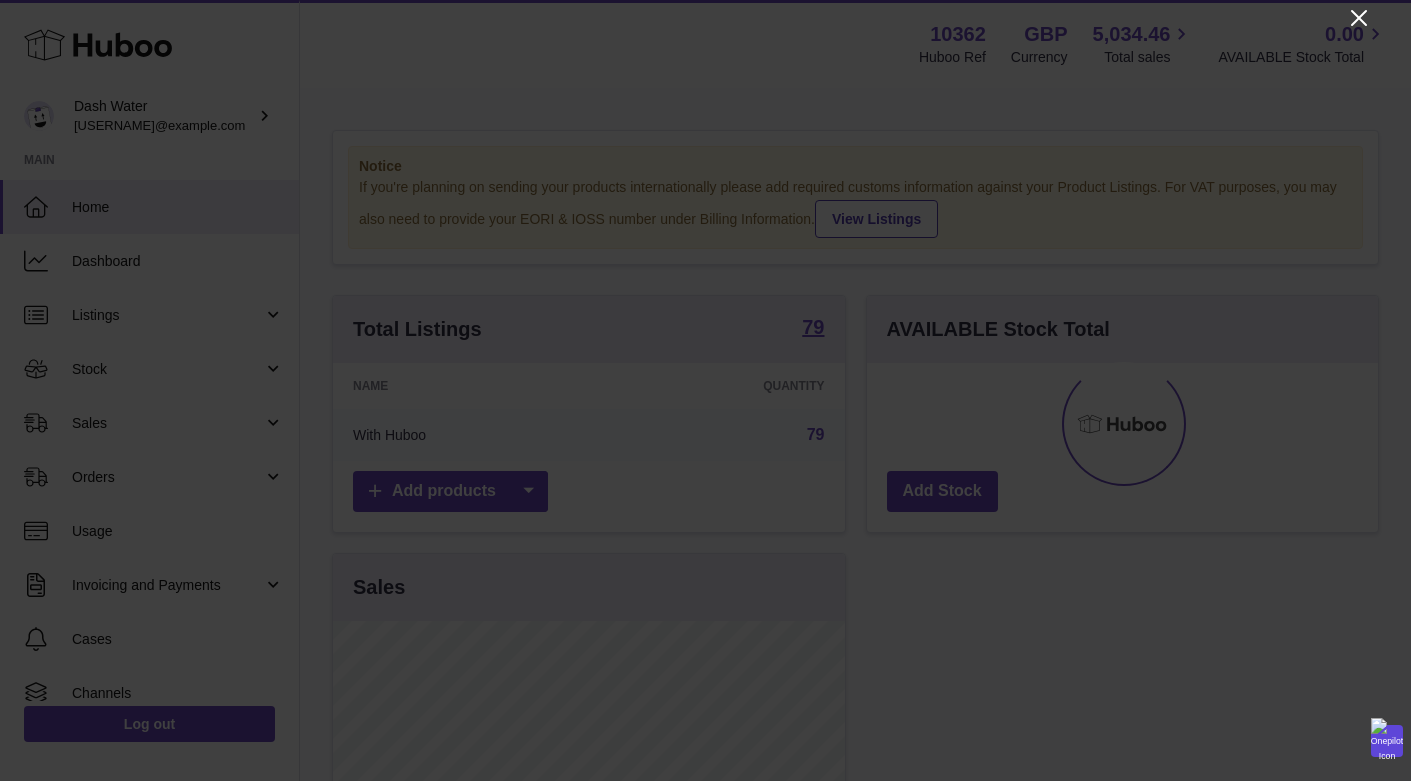 click 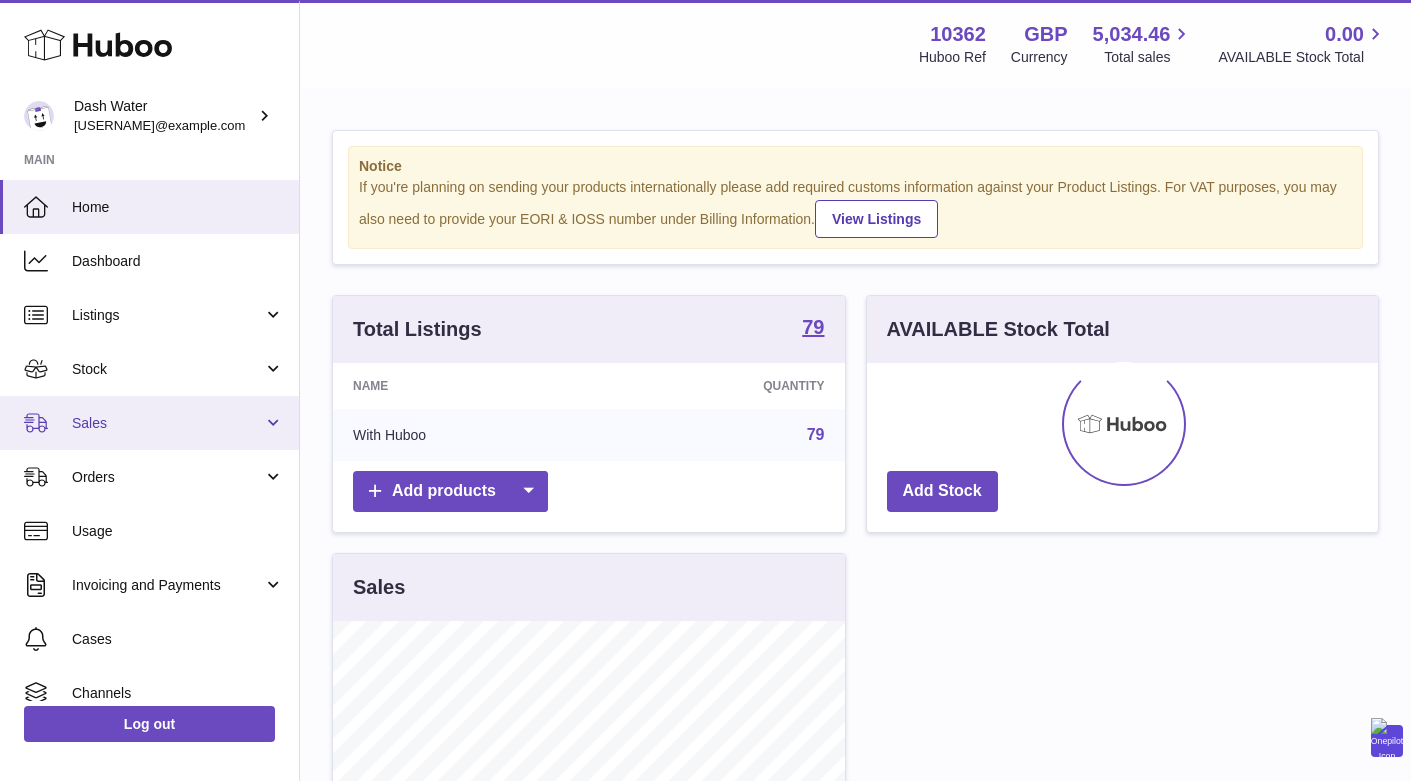 click on "Sales" at bounding box center [167, 423] 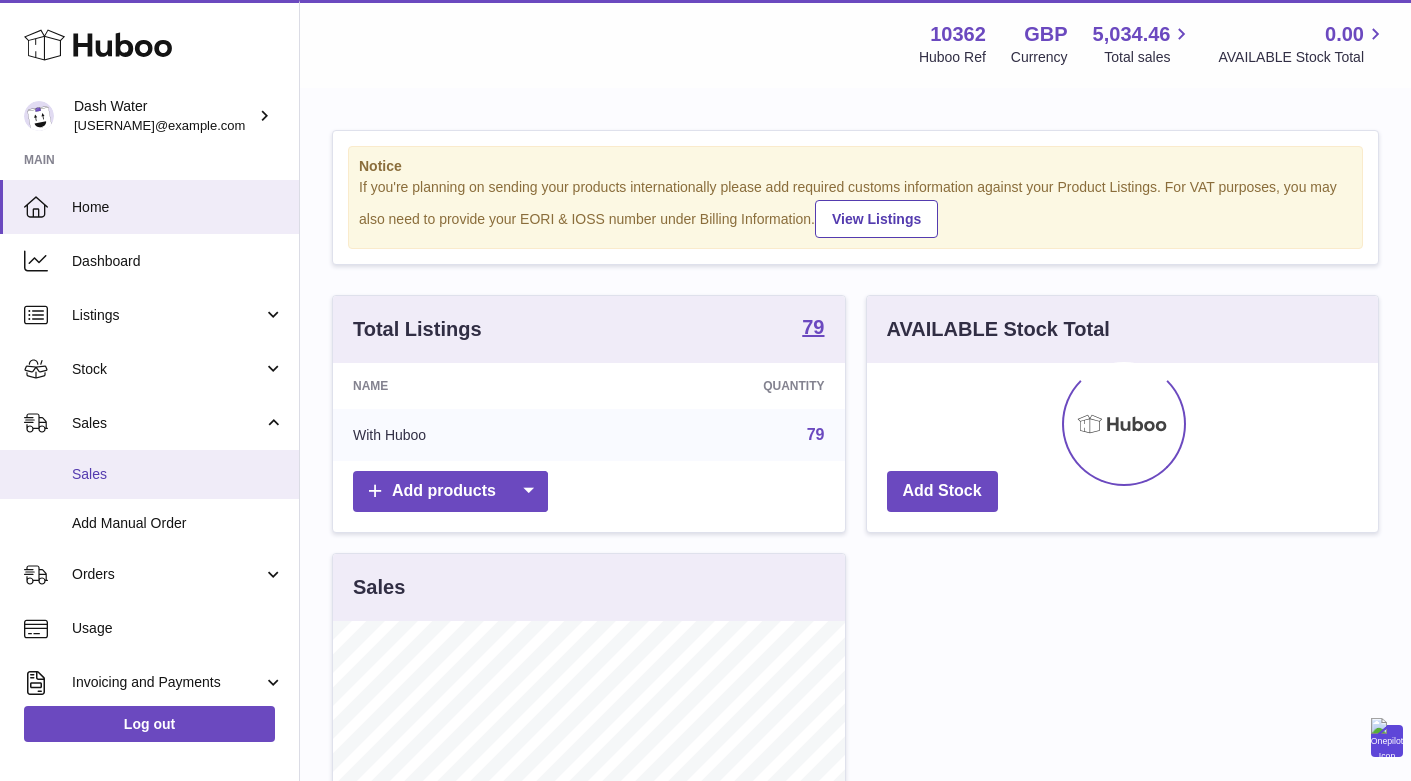 click on "Sales" at bounding box center [149, 474] 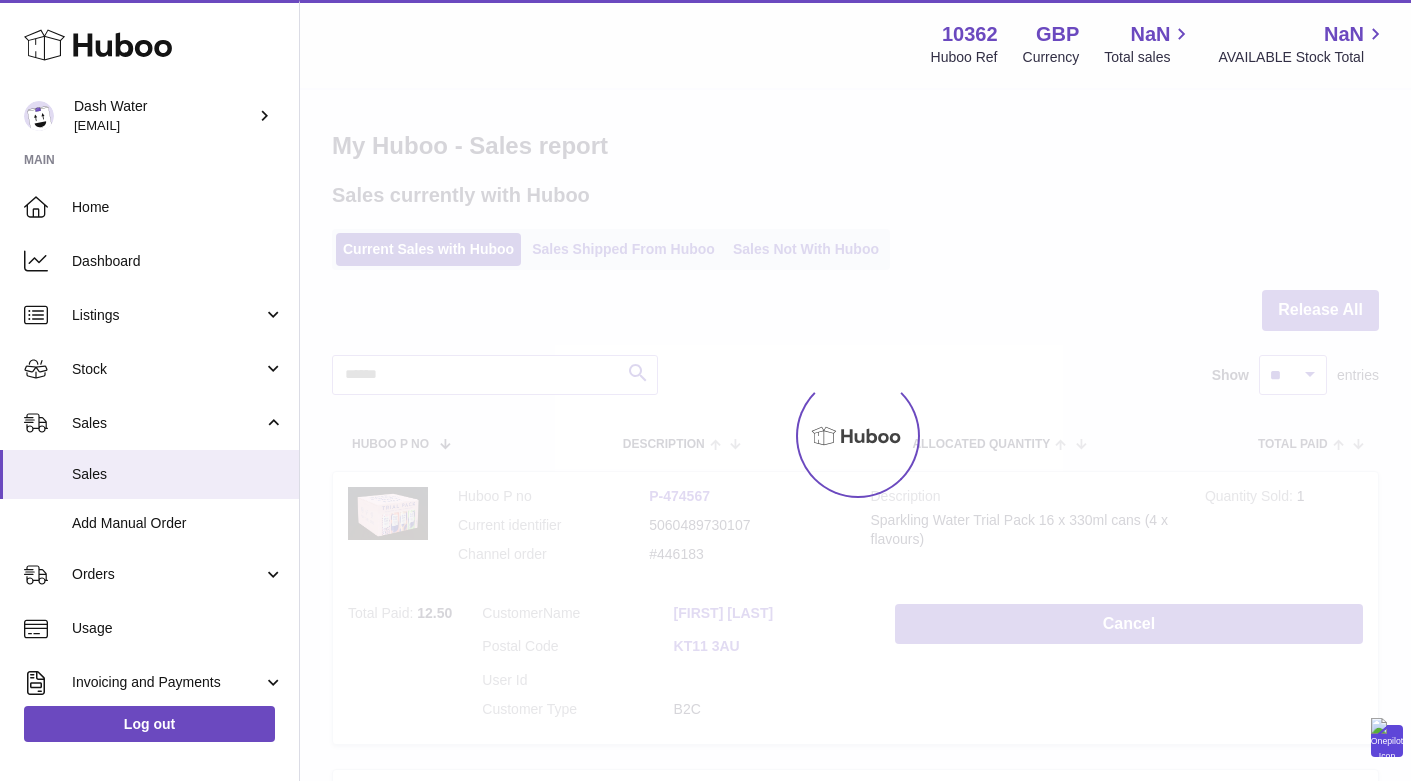 scroll, scrollTop: 0, scrollLeft: 0, axis: both 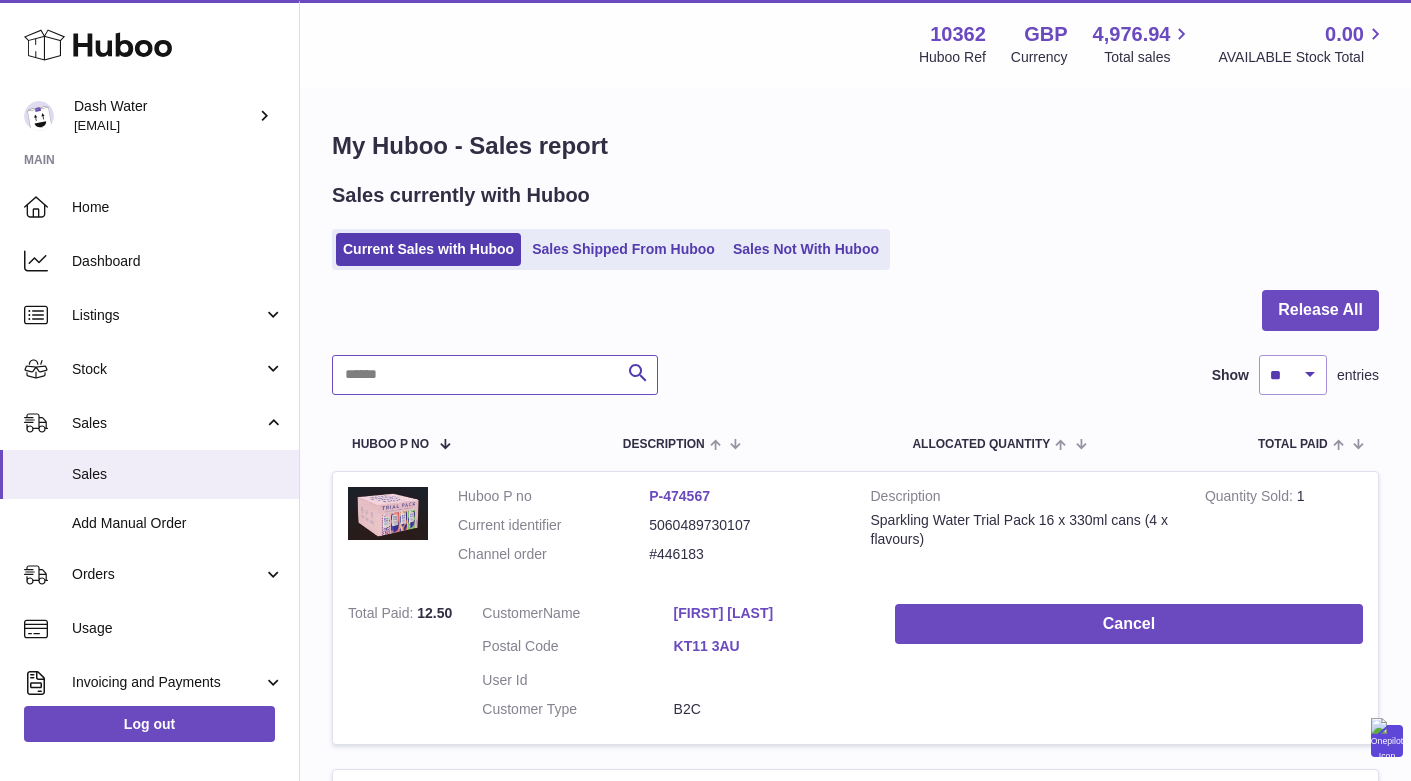 click at bounding box center [495, 375] 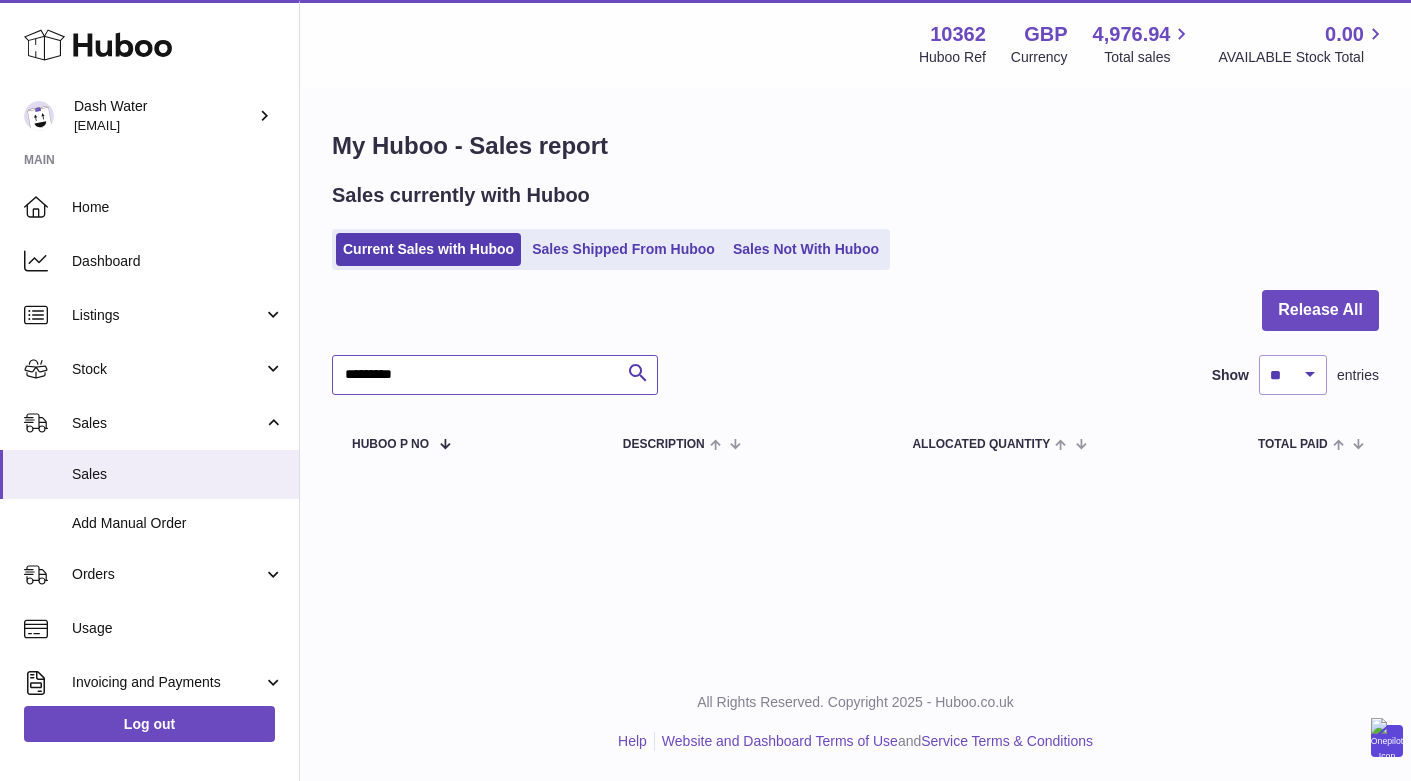 click on "*********" at bounding box center (495, 375) 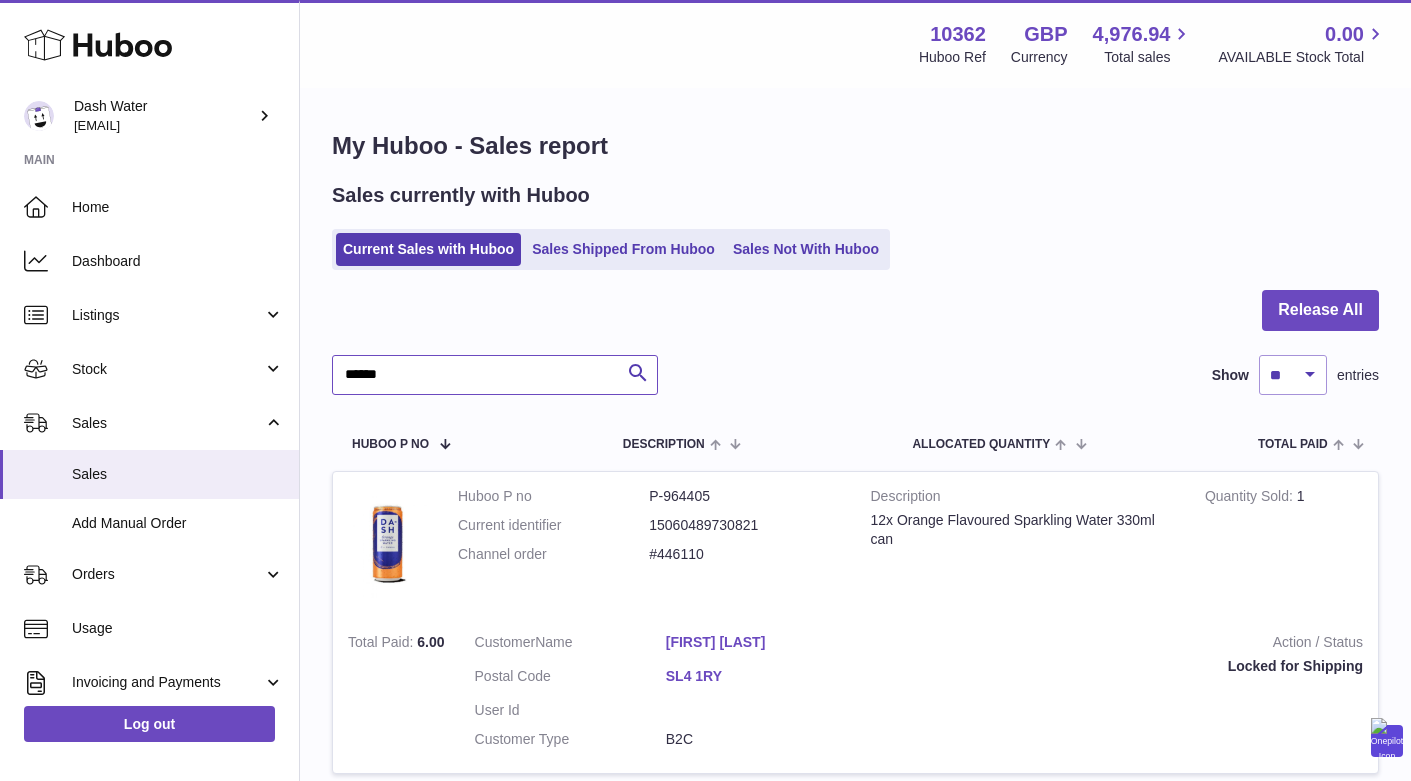 type on "******" 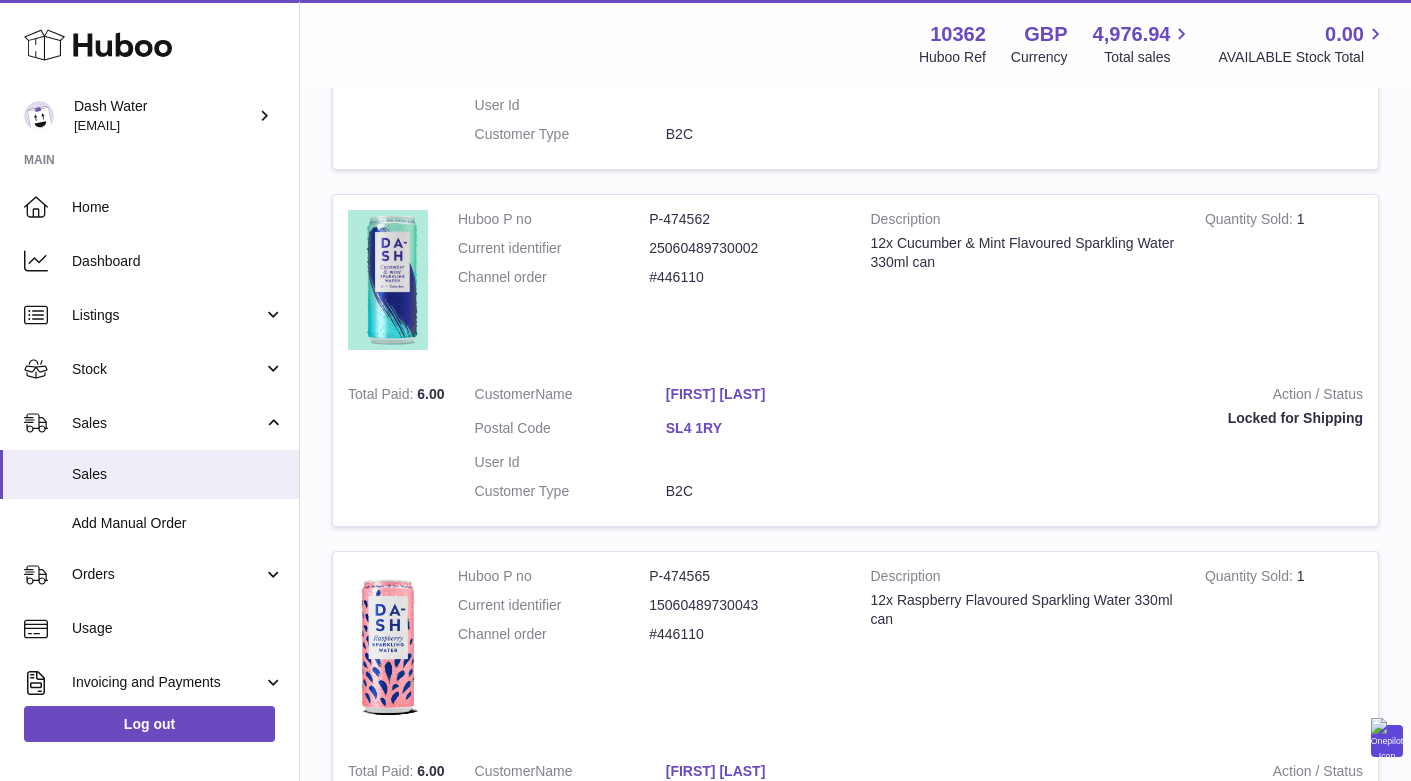 scroll, scrollTop: 271, scrollLeft: 0, axis: vertical 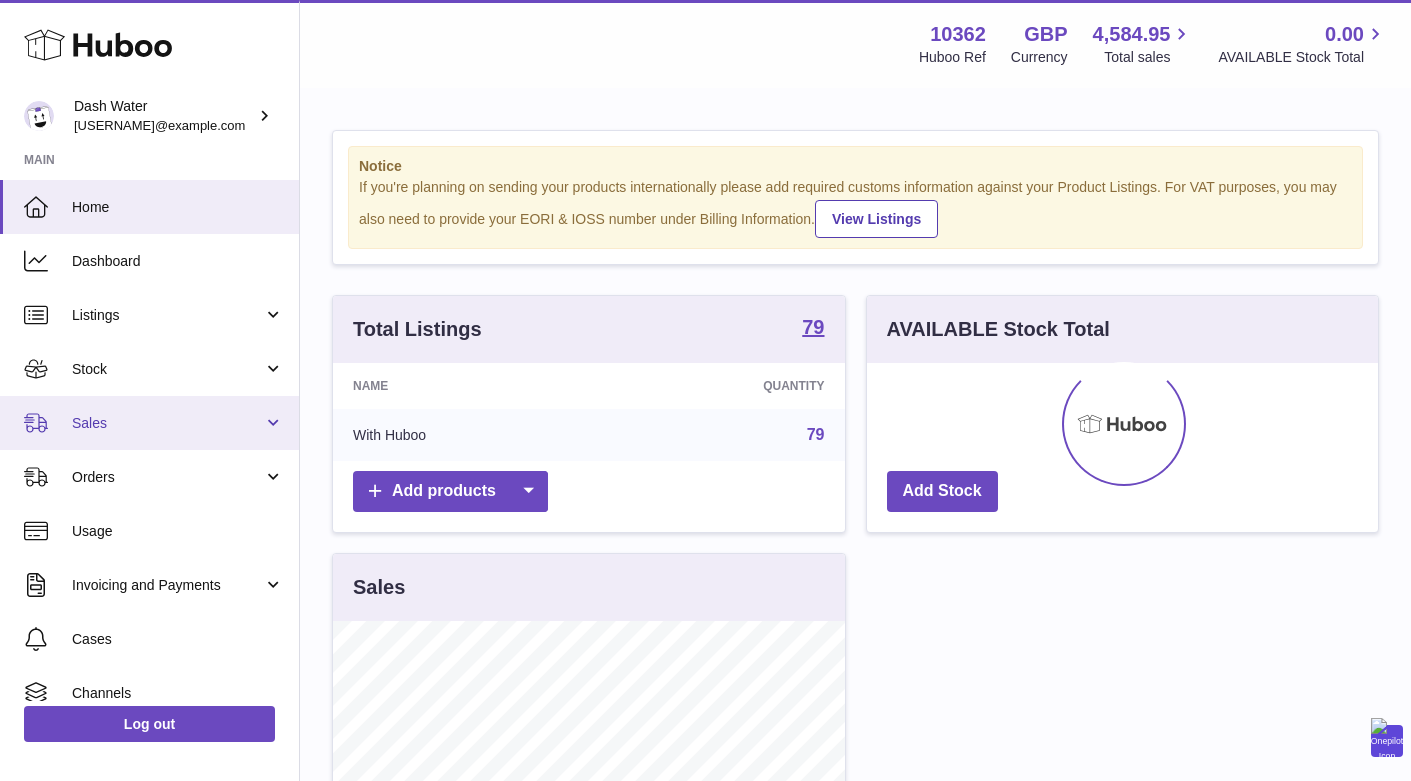 click on "Sales" at bounding box center [167, 423] 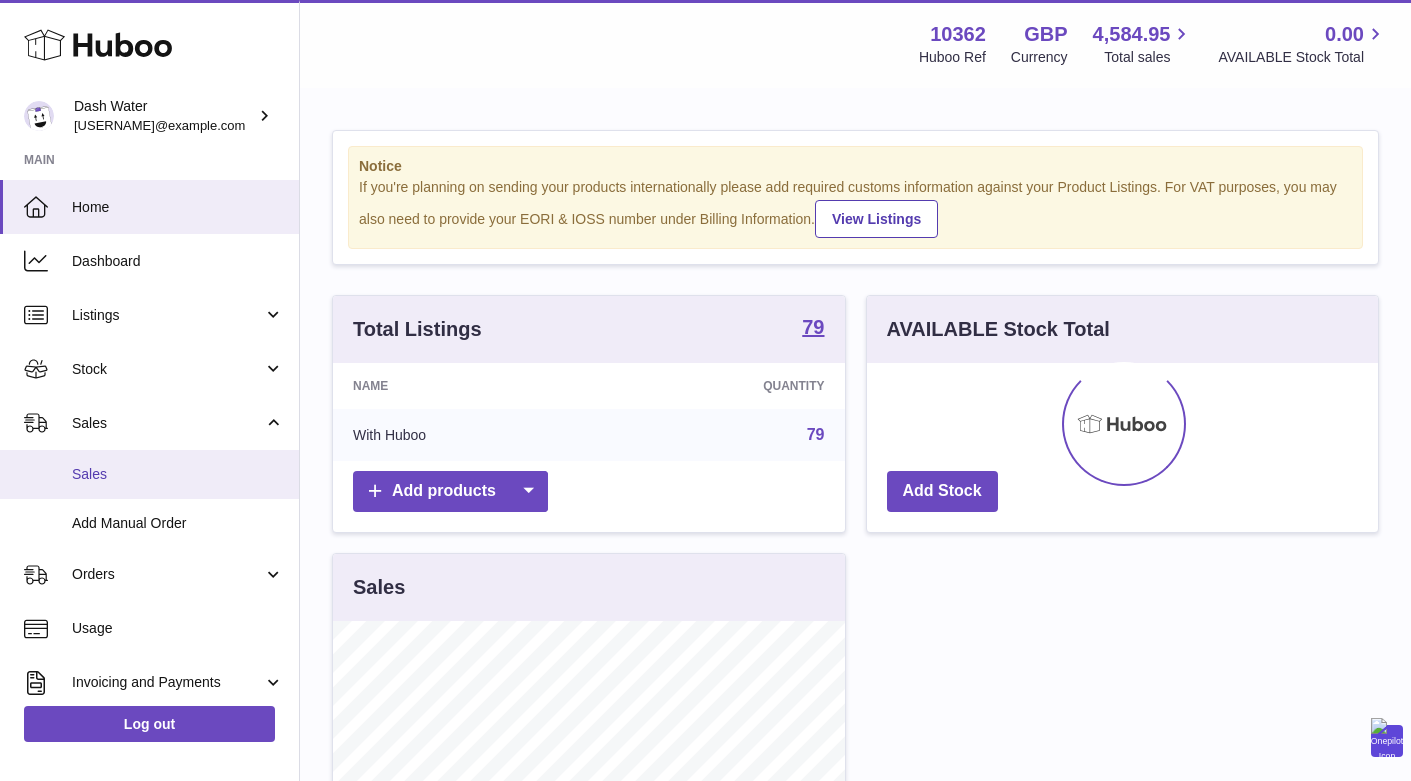 click on "Sales" at bounding box center (149, 474) 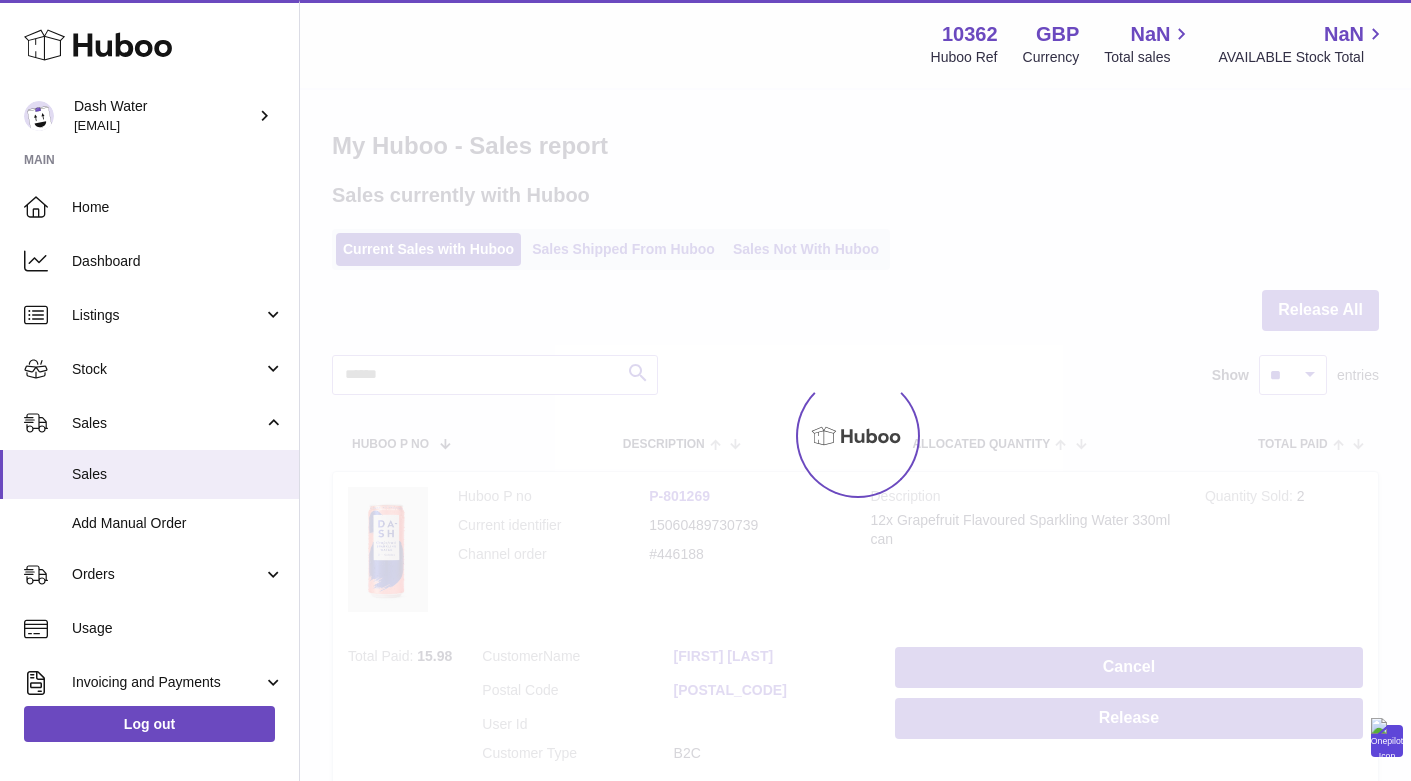 scroll, scrollTop: 0, scrollLeft: 0, axis: both 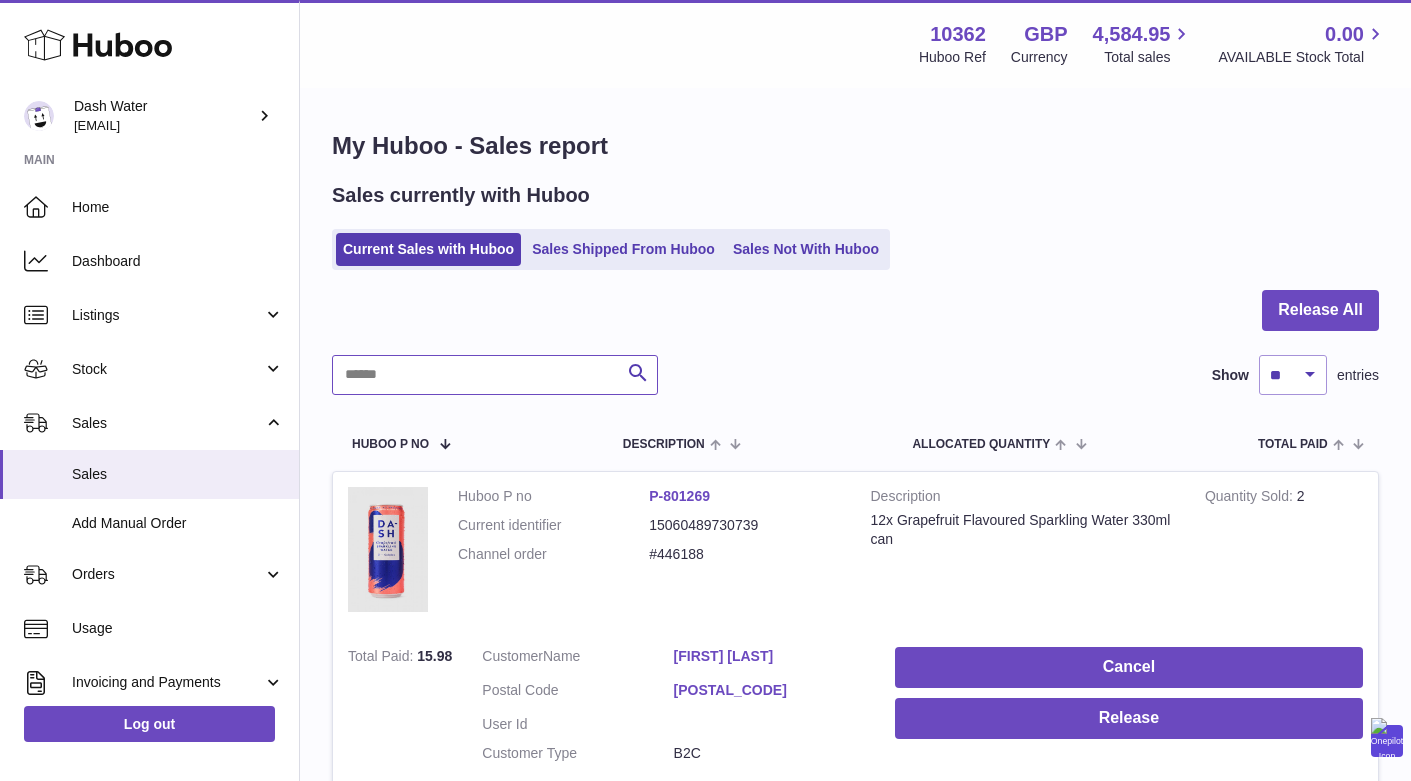 click at bounding box center (495, 375) 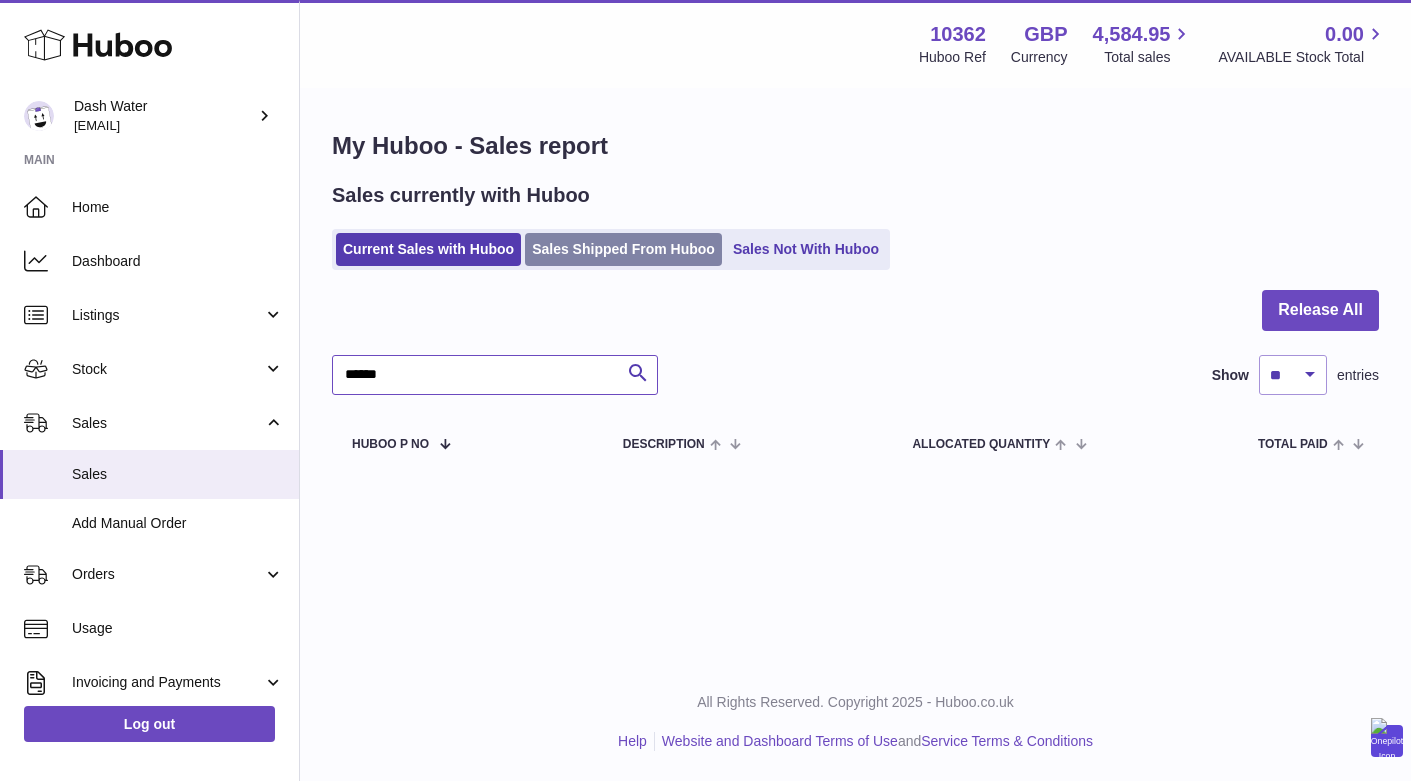 type on "******" 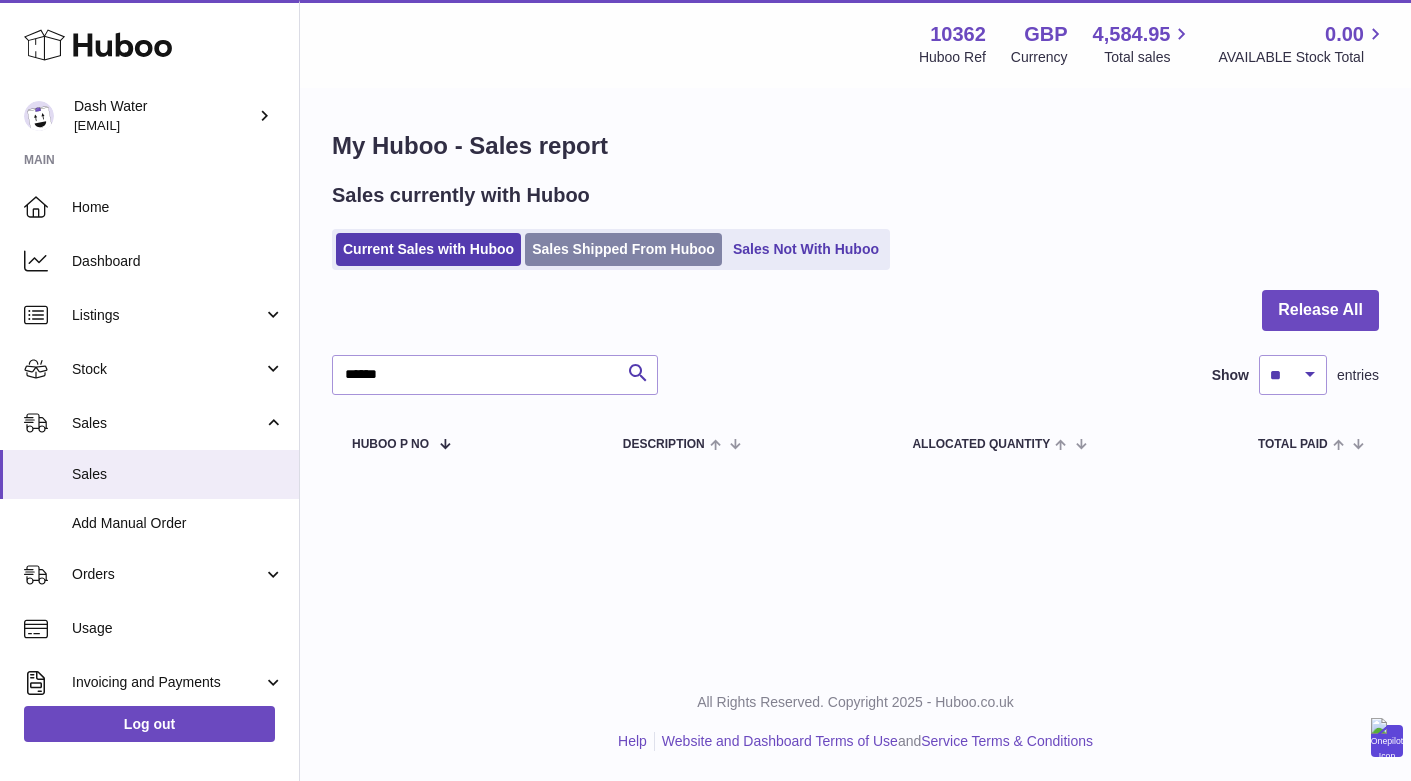 click on "Sales Shipped From Huboo" at bounding box center [623, 249] 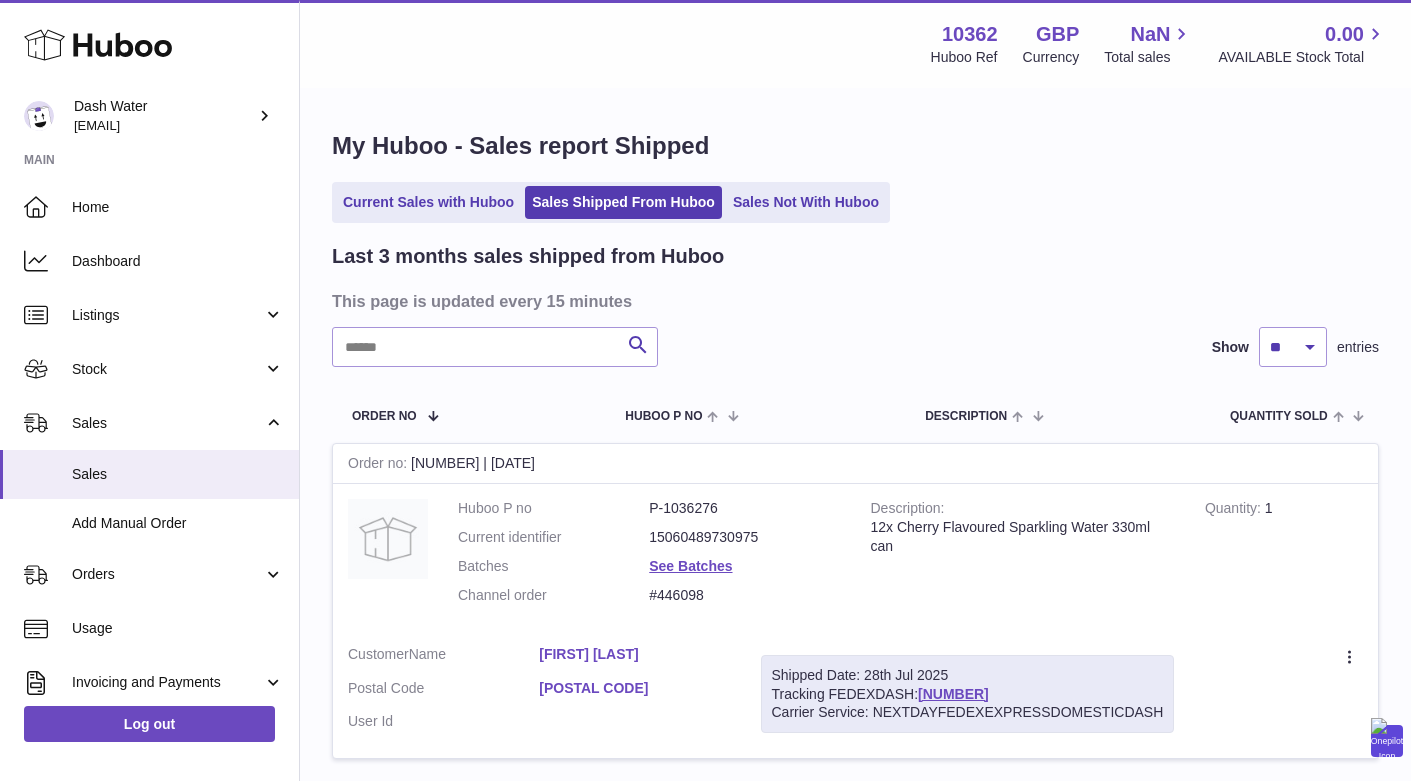 scroll, scrollTop: 0, scrollLeft: 0, axis: both 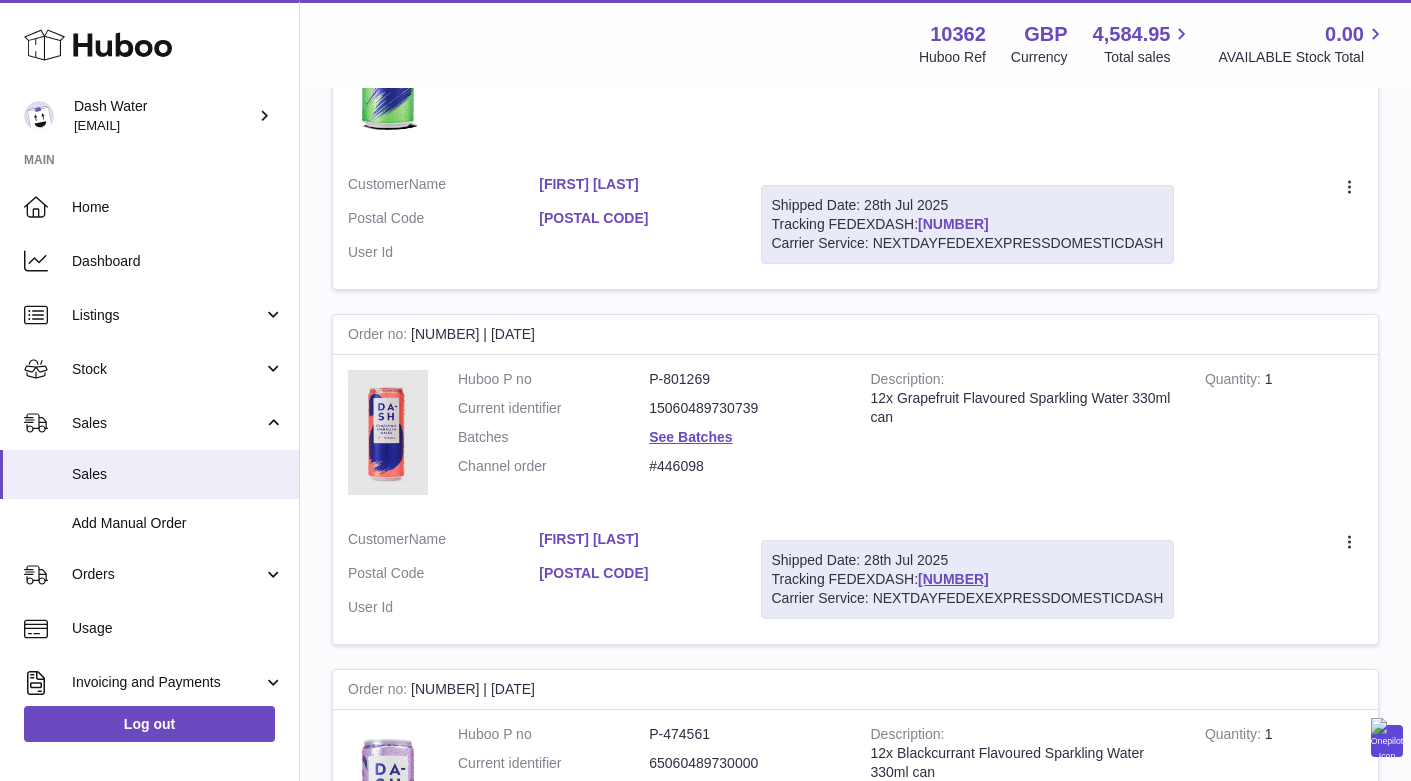 click on "391491082189" at bounding box center (953, 224) 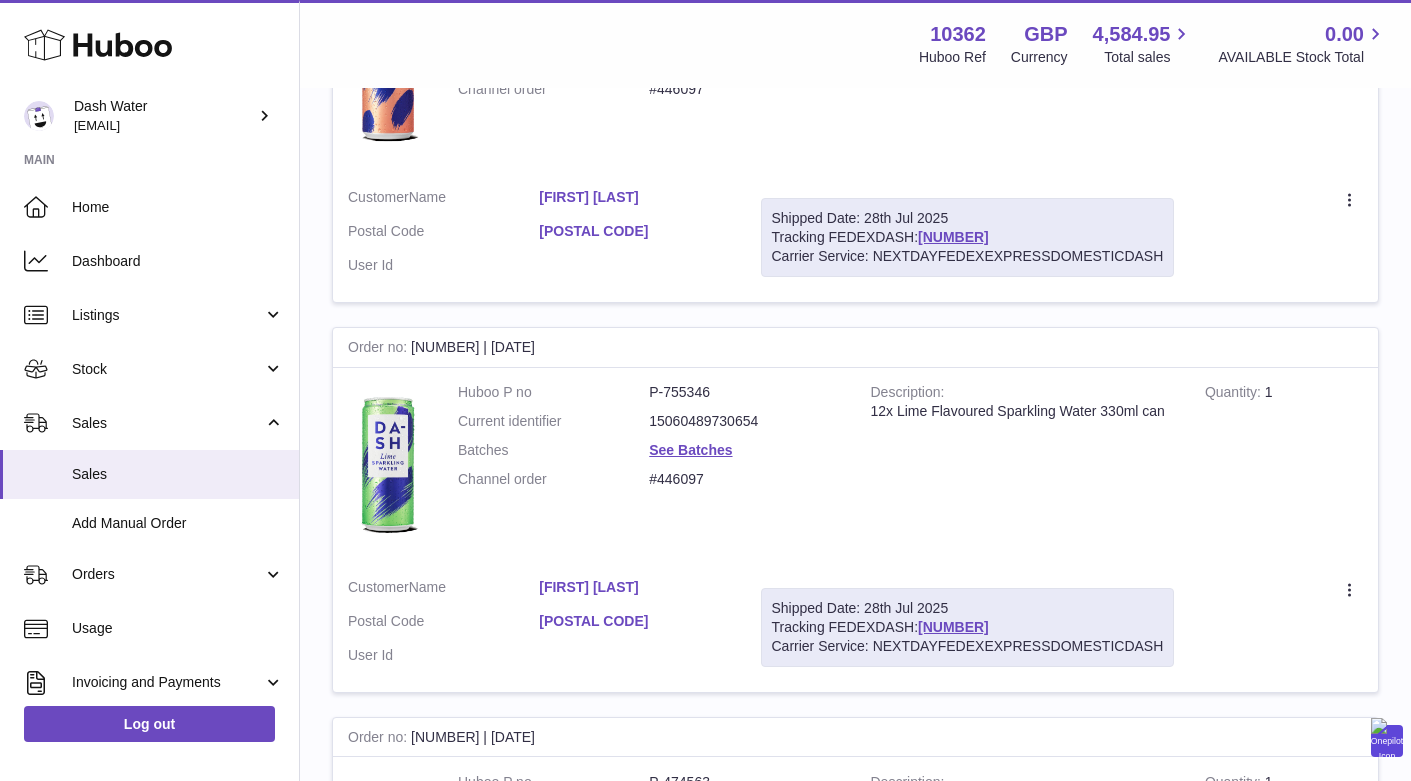 scroll, scrollTop: 2133, scrollLeft: 0, axis: vertical 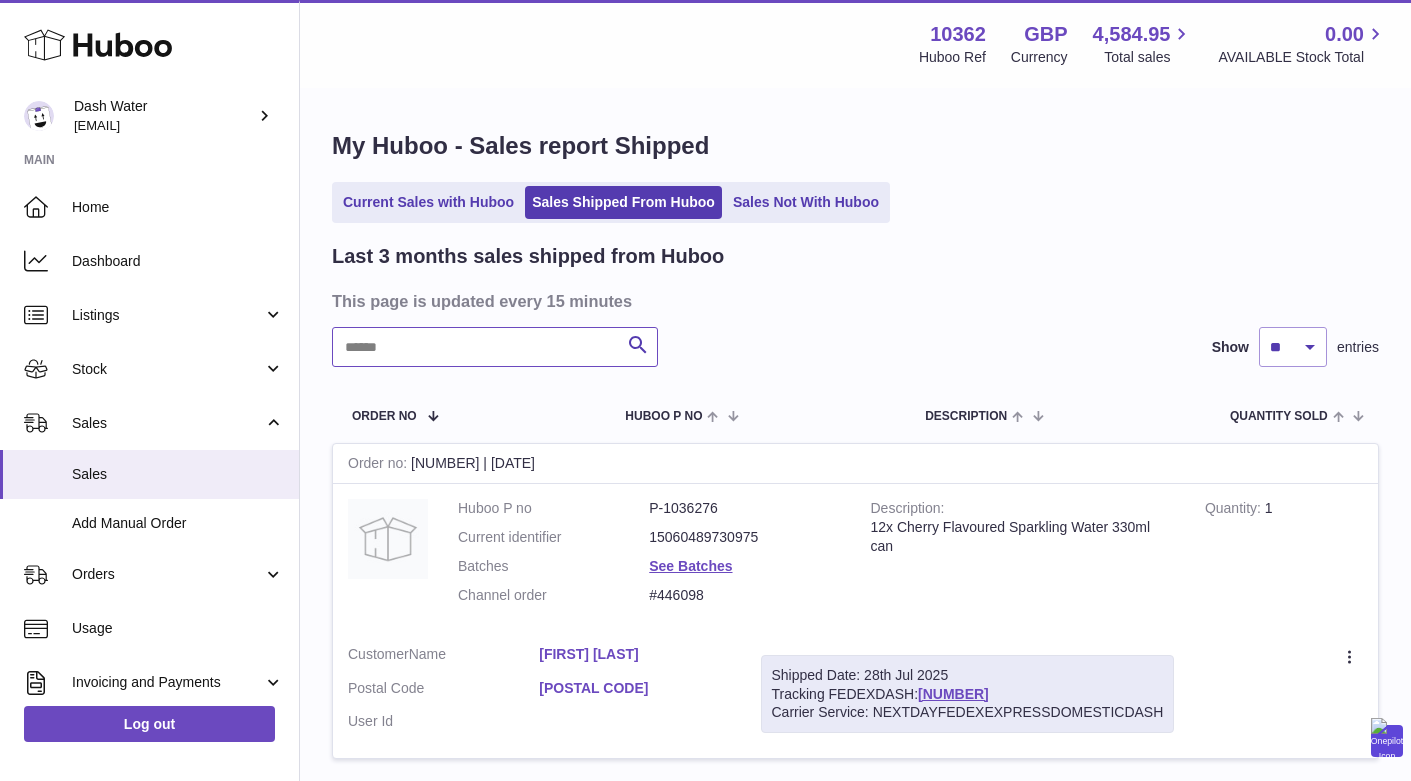 click at bounding box center (495, 347) 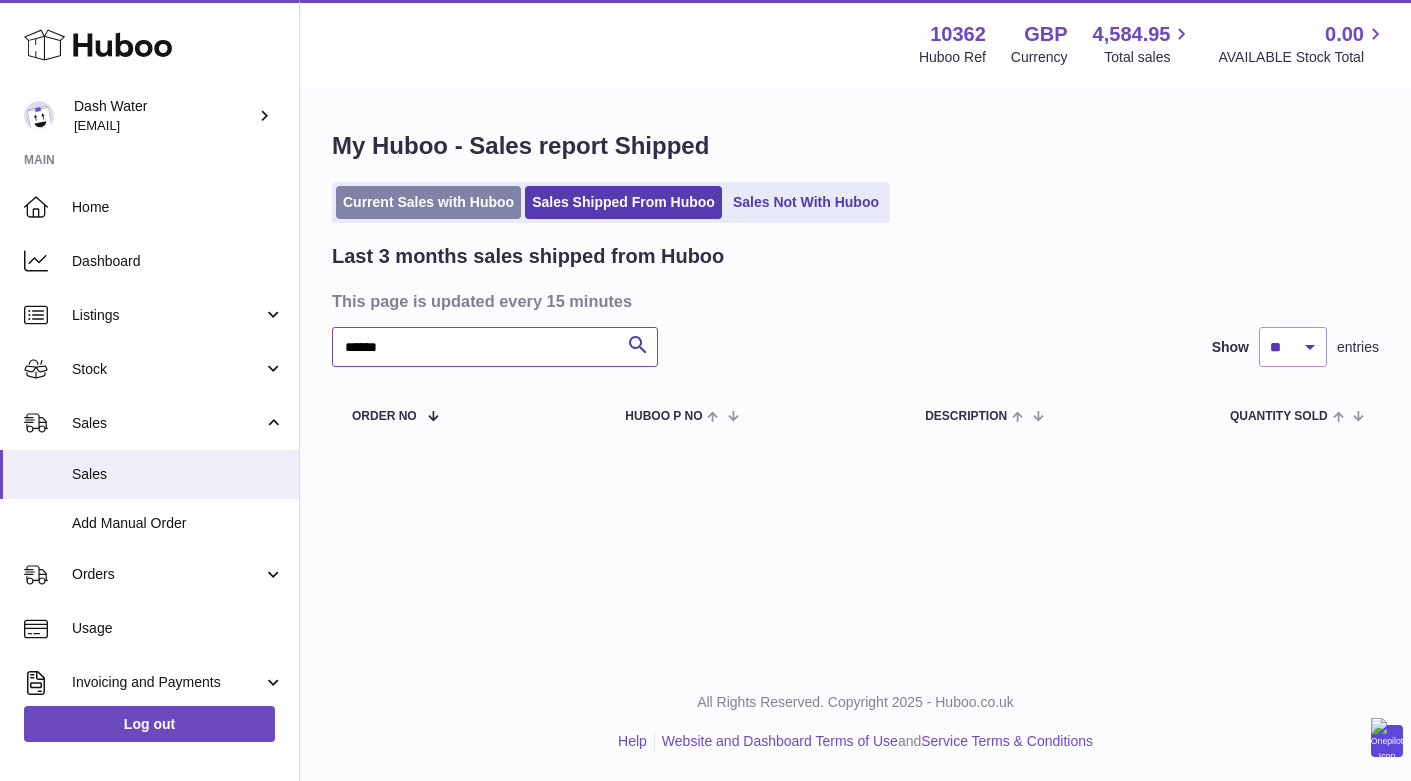 type on "******" 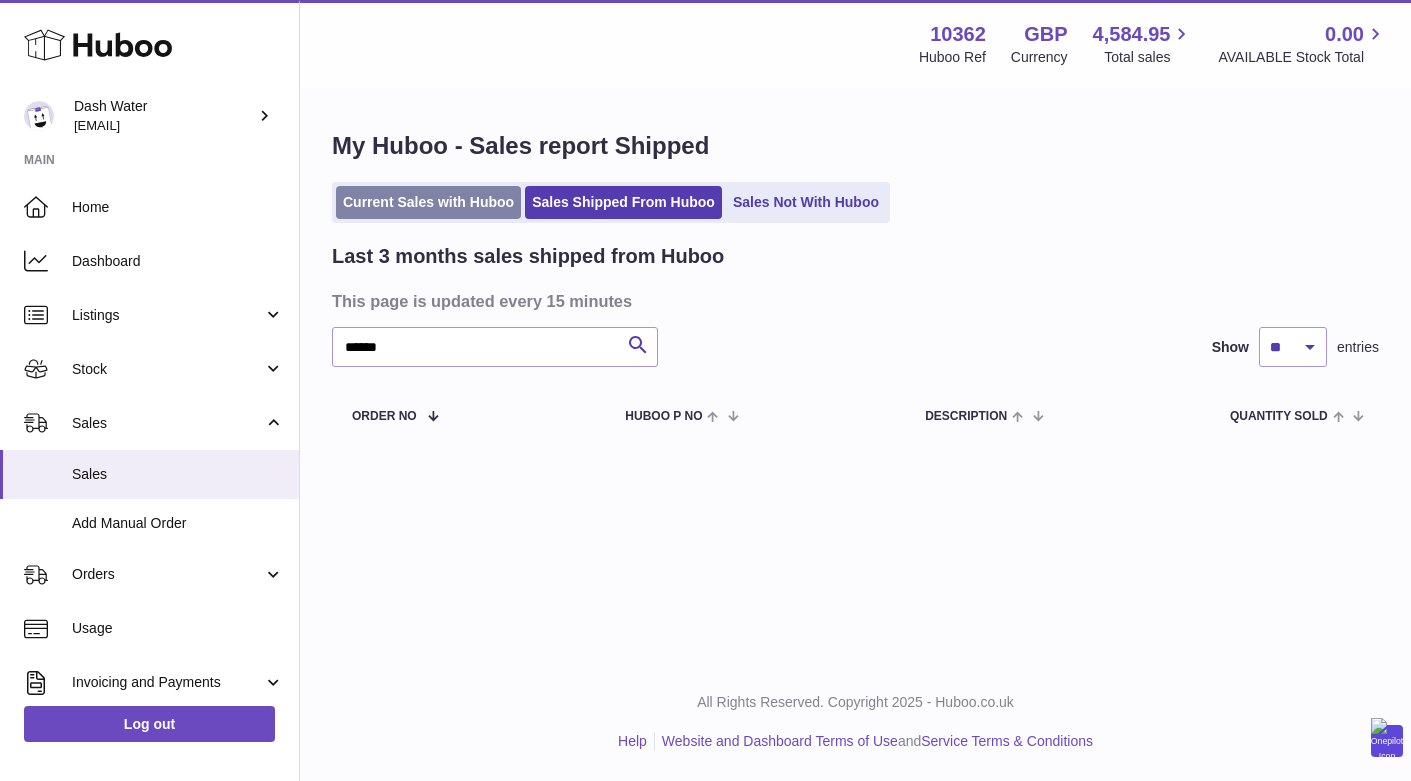 click on "Current Sales with Huboo" at bounding box center [428, 202] 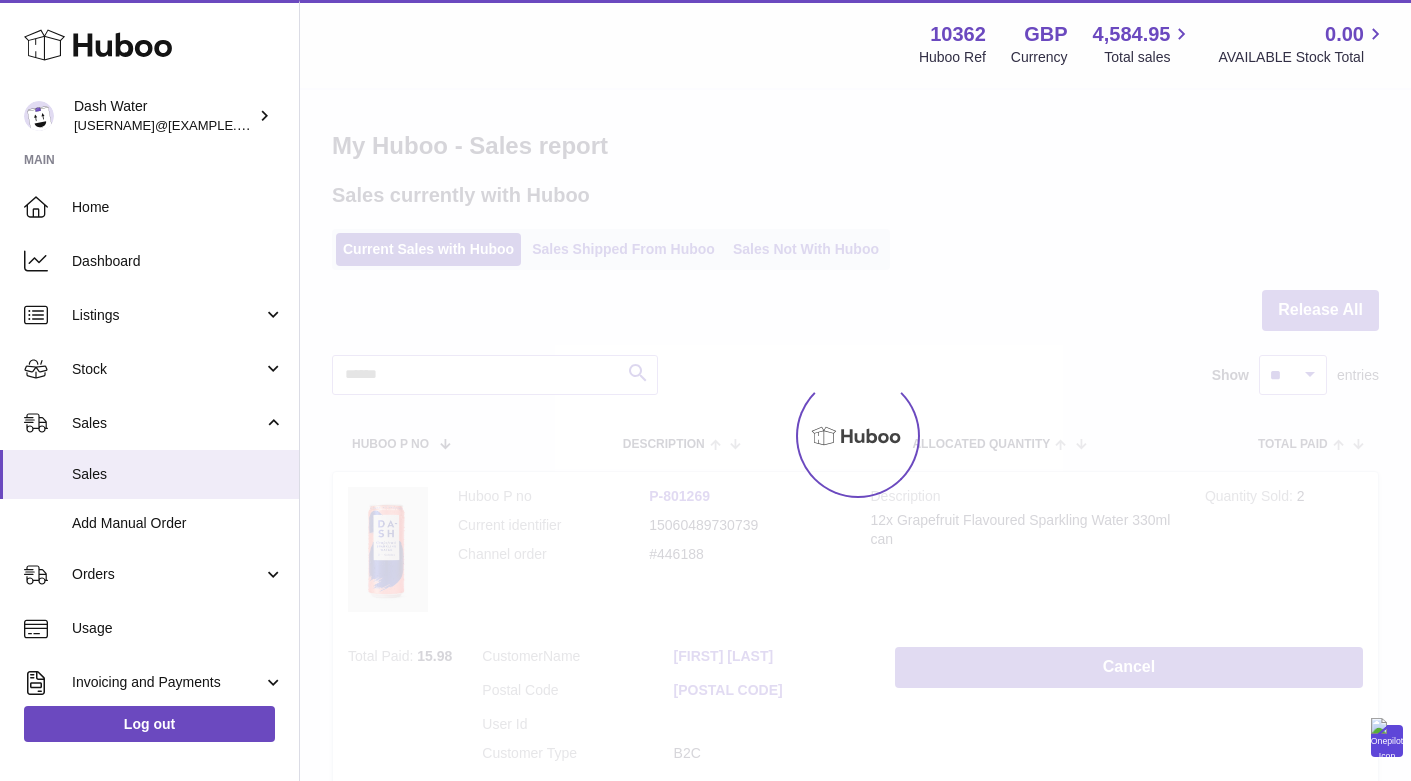 scroll, scrollTop: 0, scrollLeft: 0, axis: both 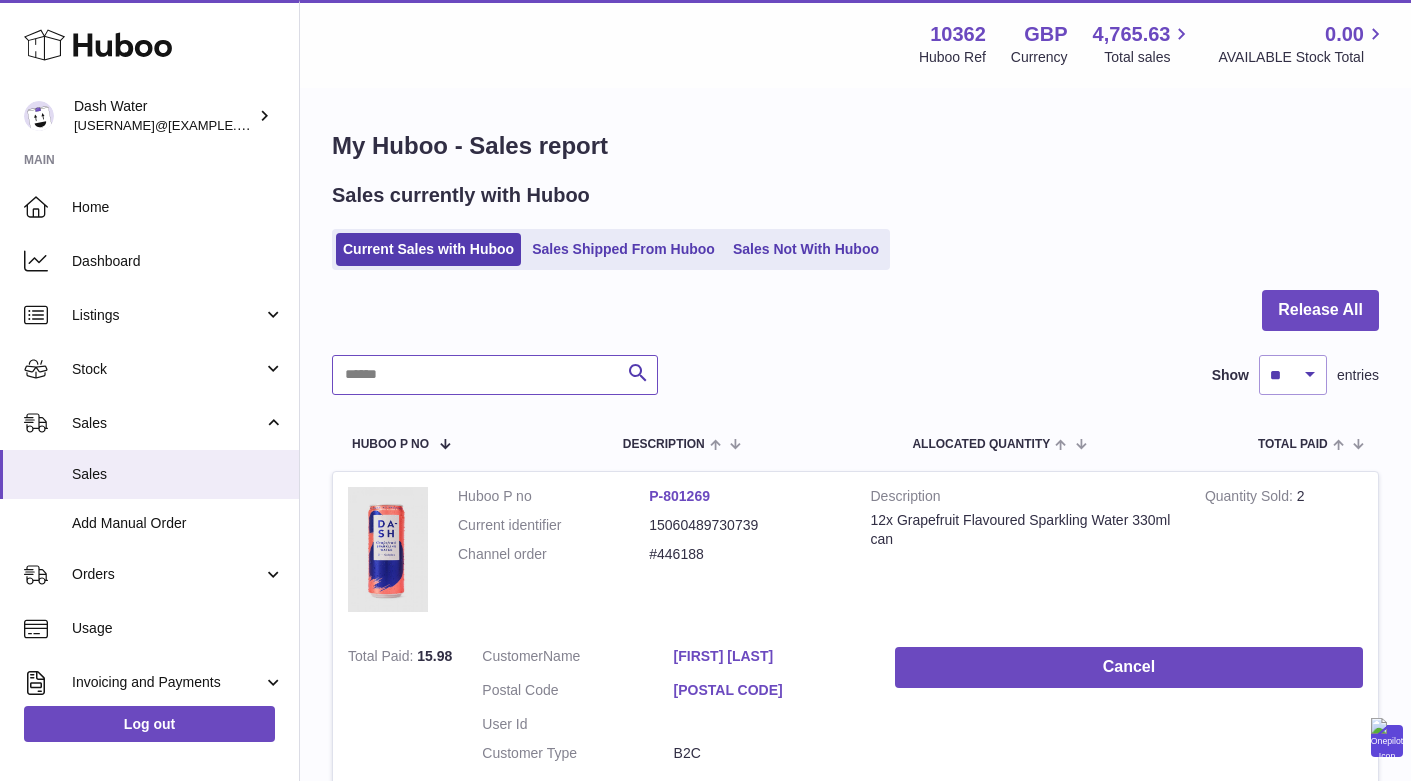 click at bounding box center (495, 375) 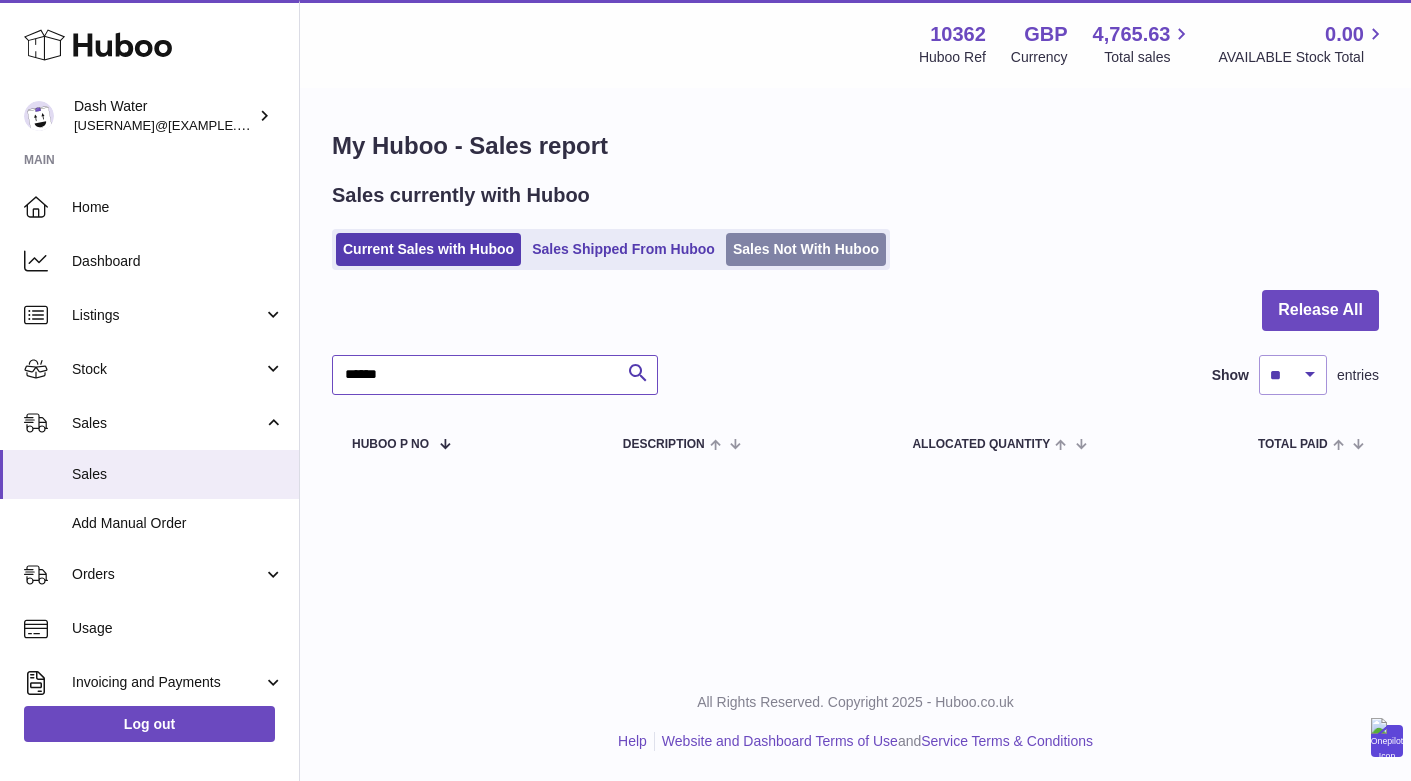 type on "******" 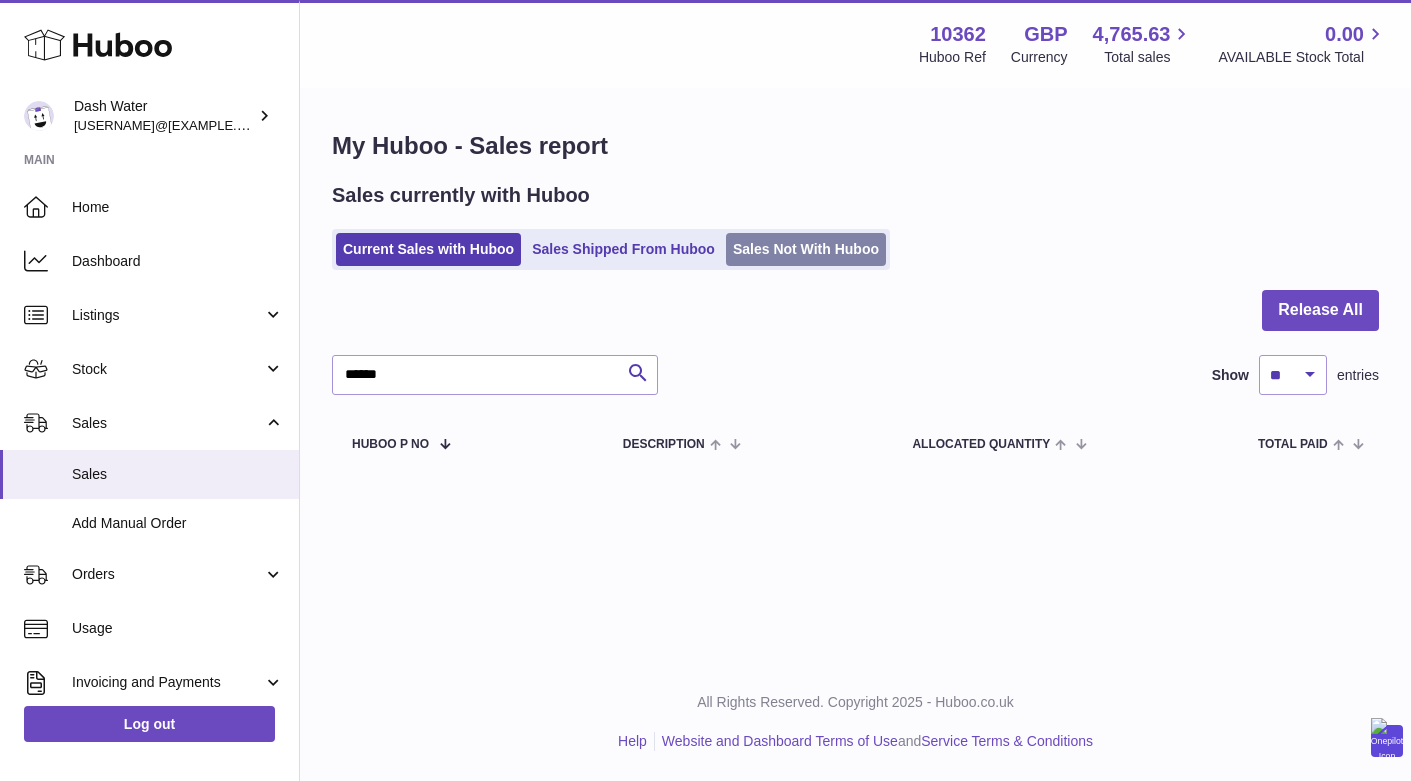 click on "Sales Not With Huboo" at bounding box center [806, 249] 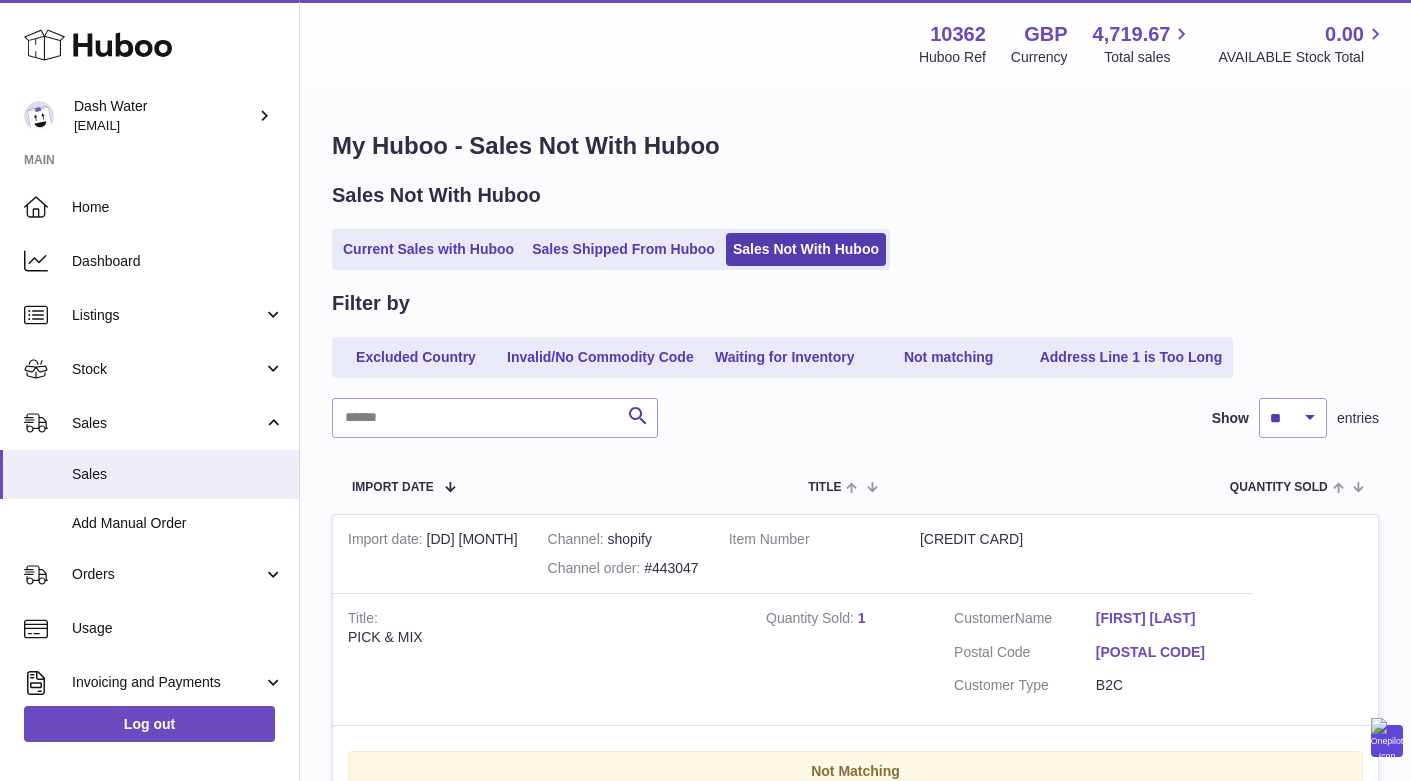 scroll, scrollTop: 0, scrollLeft: 0, axis: both 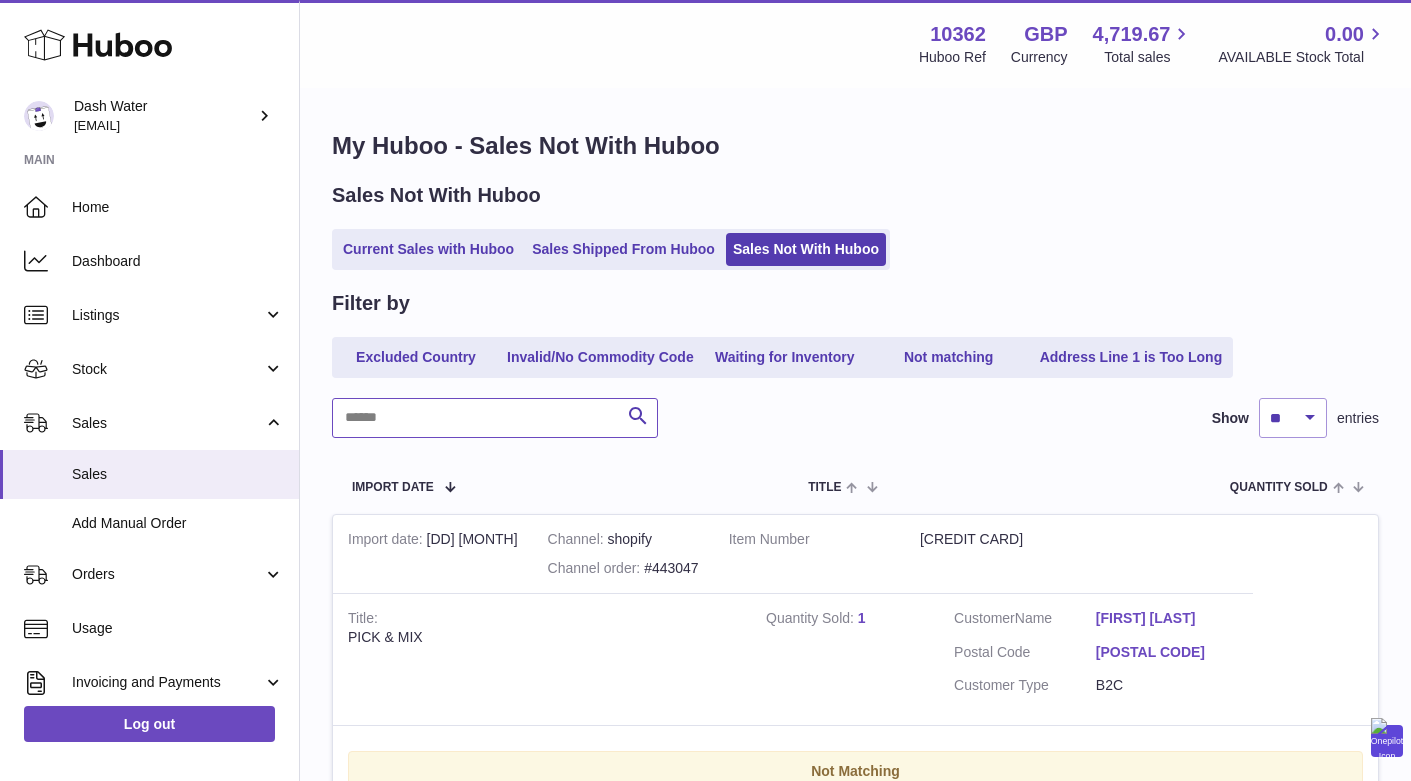 click at bounding box center (495, 418) 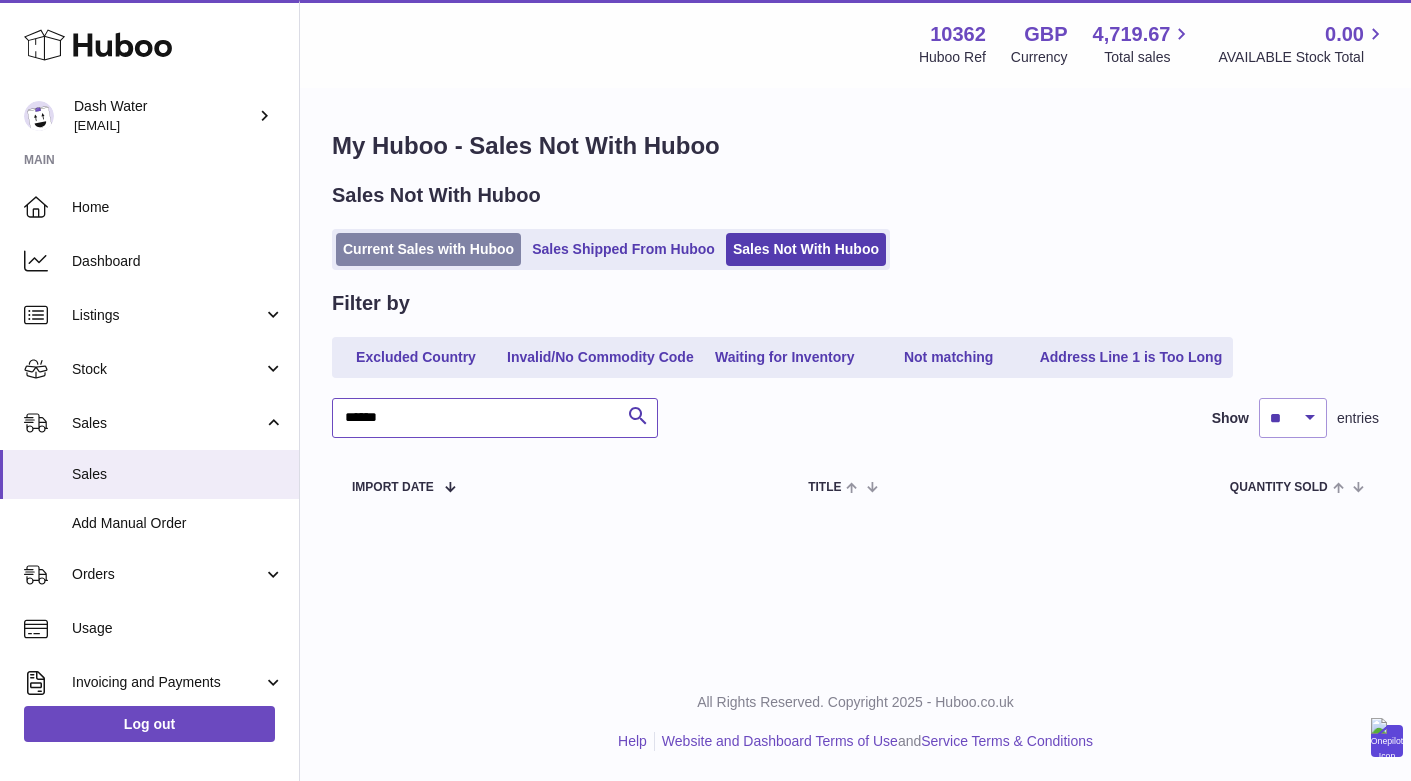 type on "******" 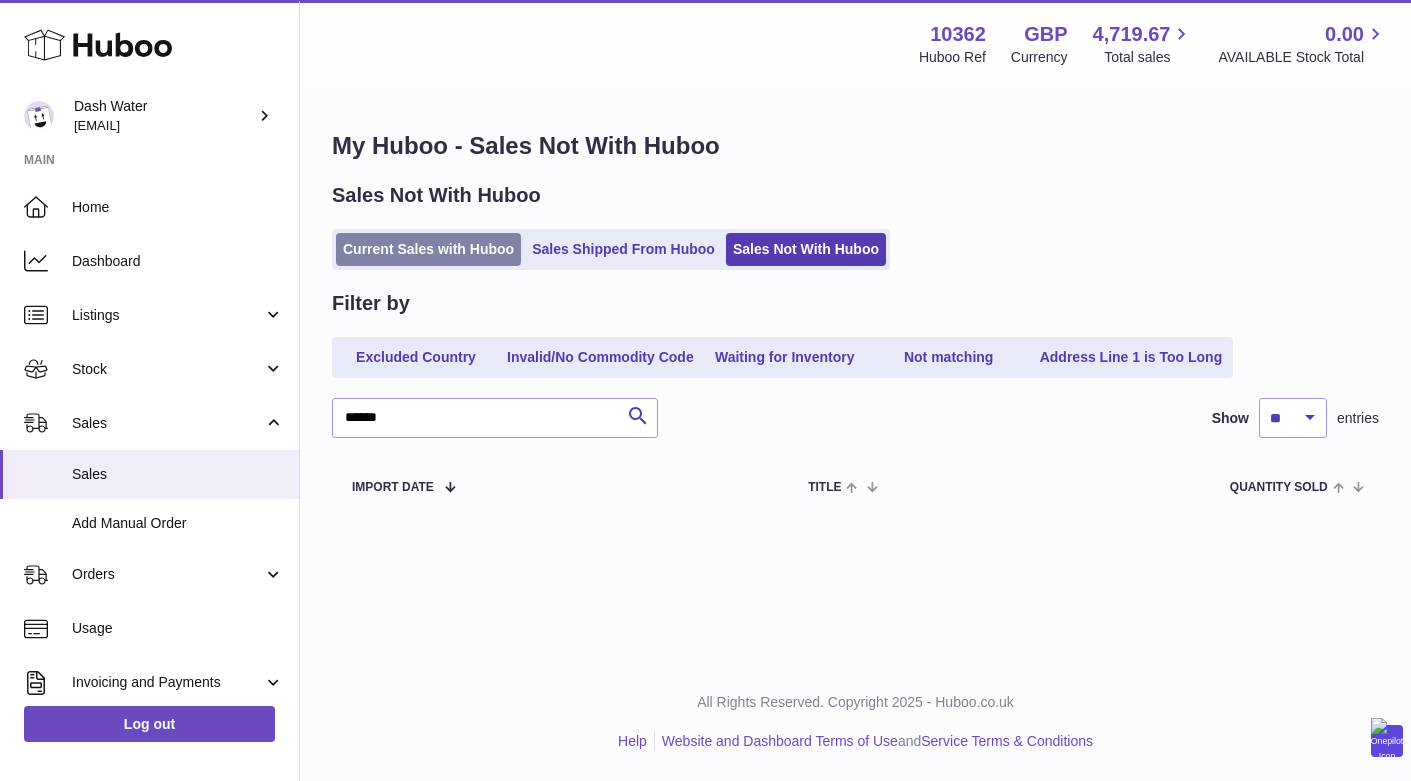 click on "Current Sales with Huboo" at bounding box center [428, 249] 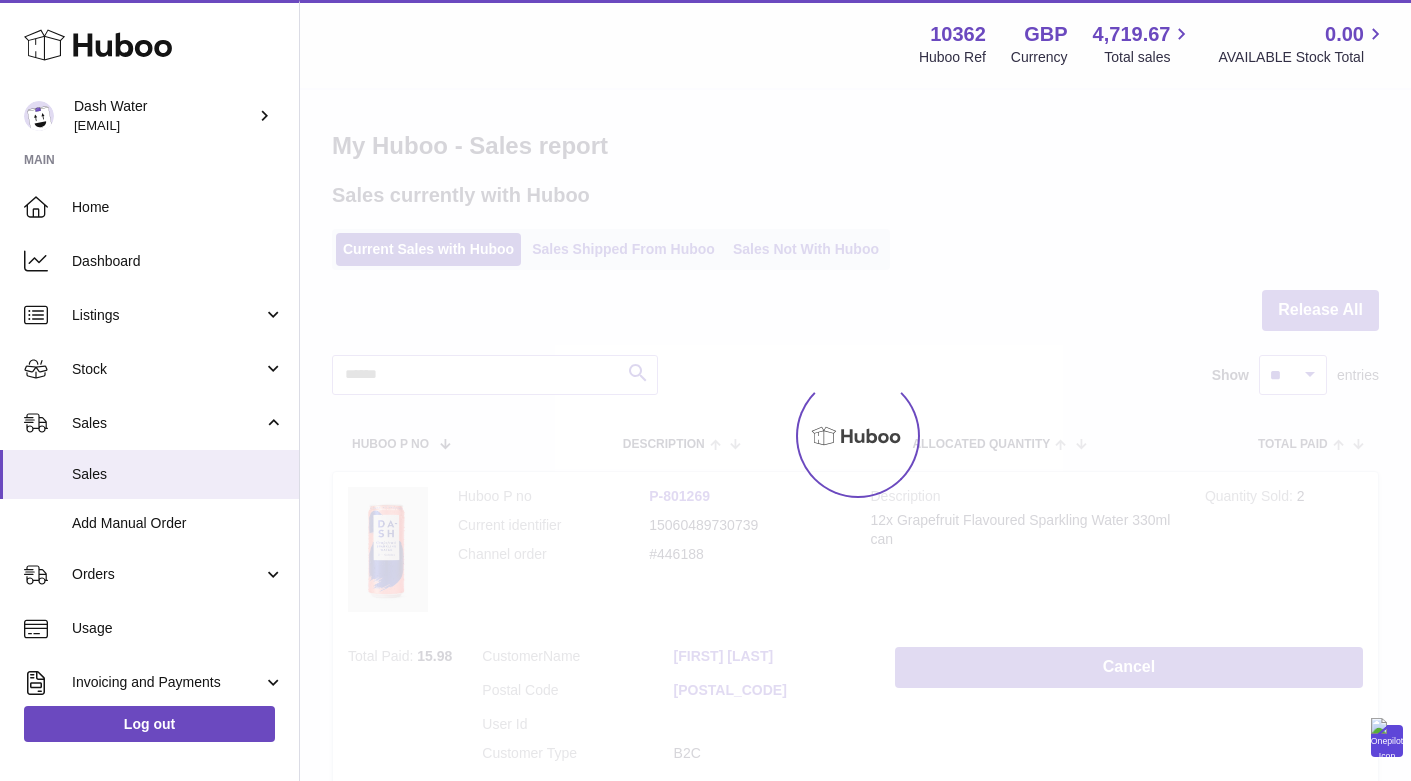 scroll, scrollTop: 0, scrollLeft: 0, axis: both 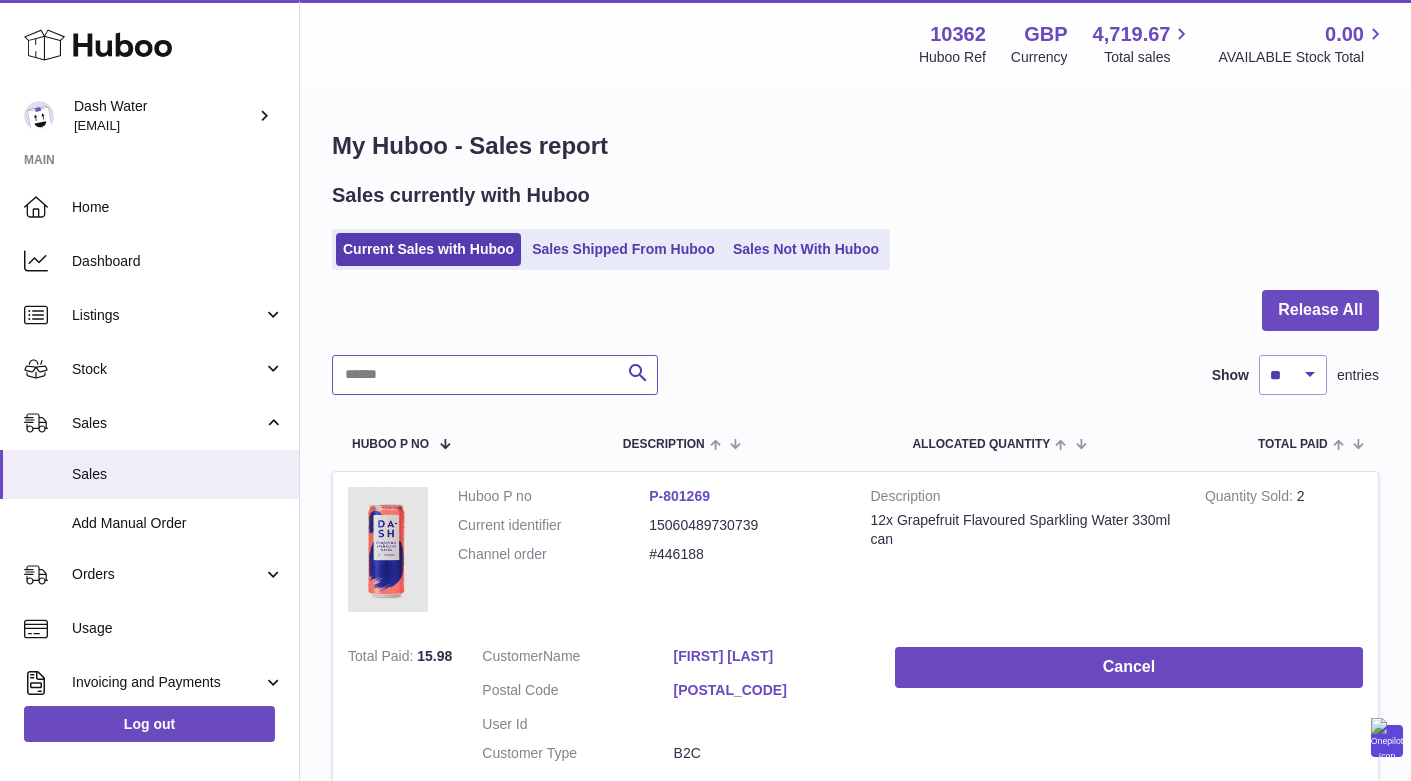click at bounding box center [495, 375] 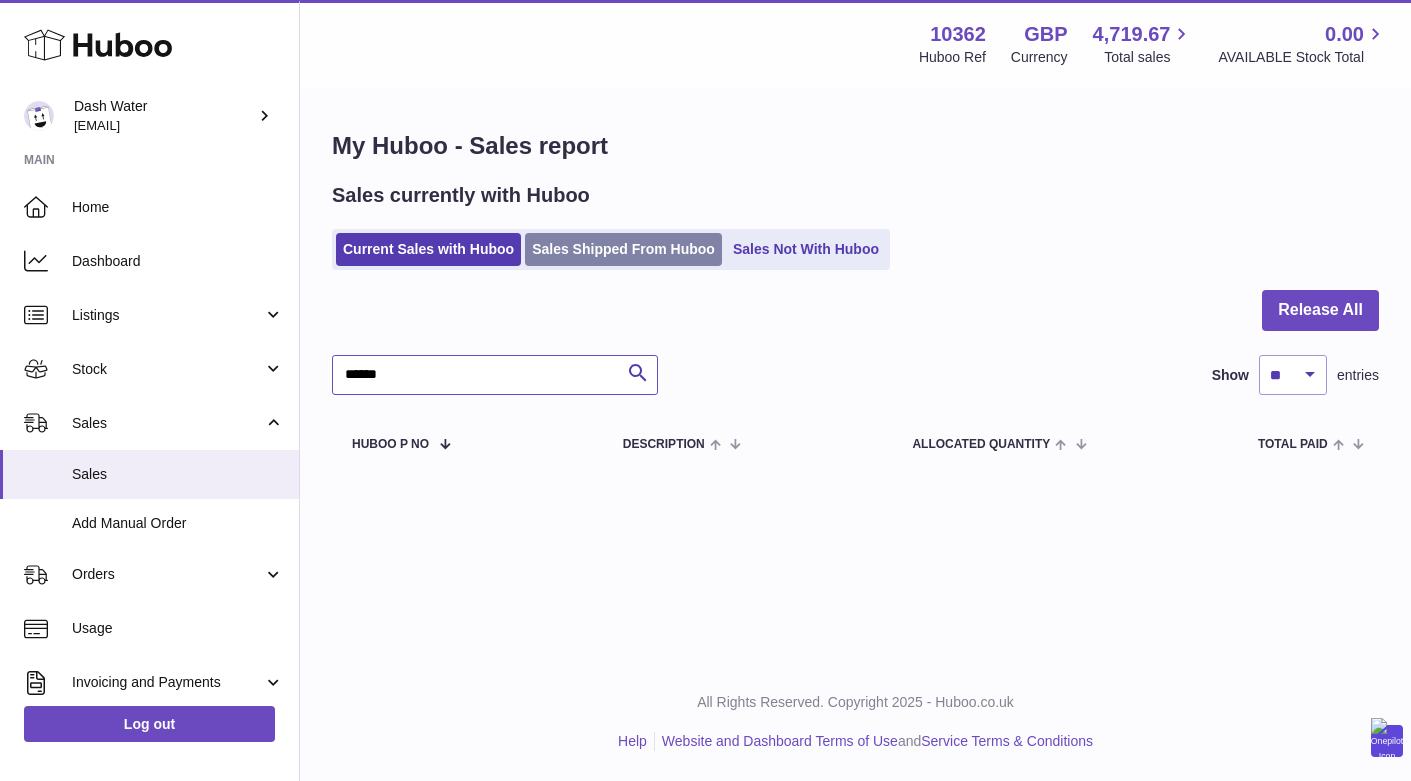 type on "******" 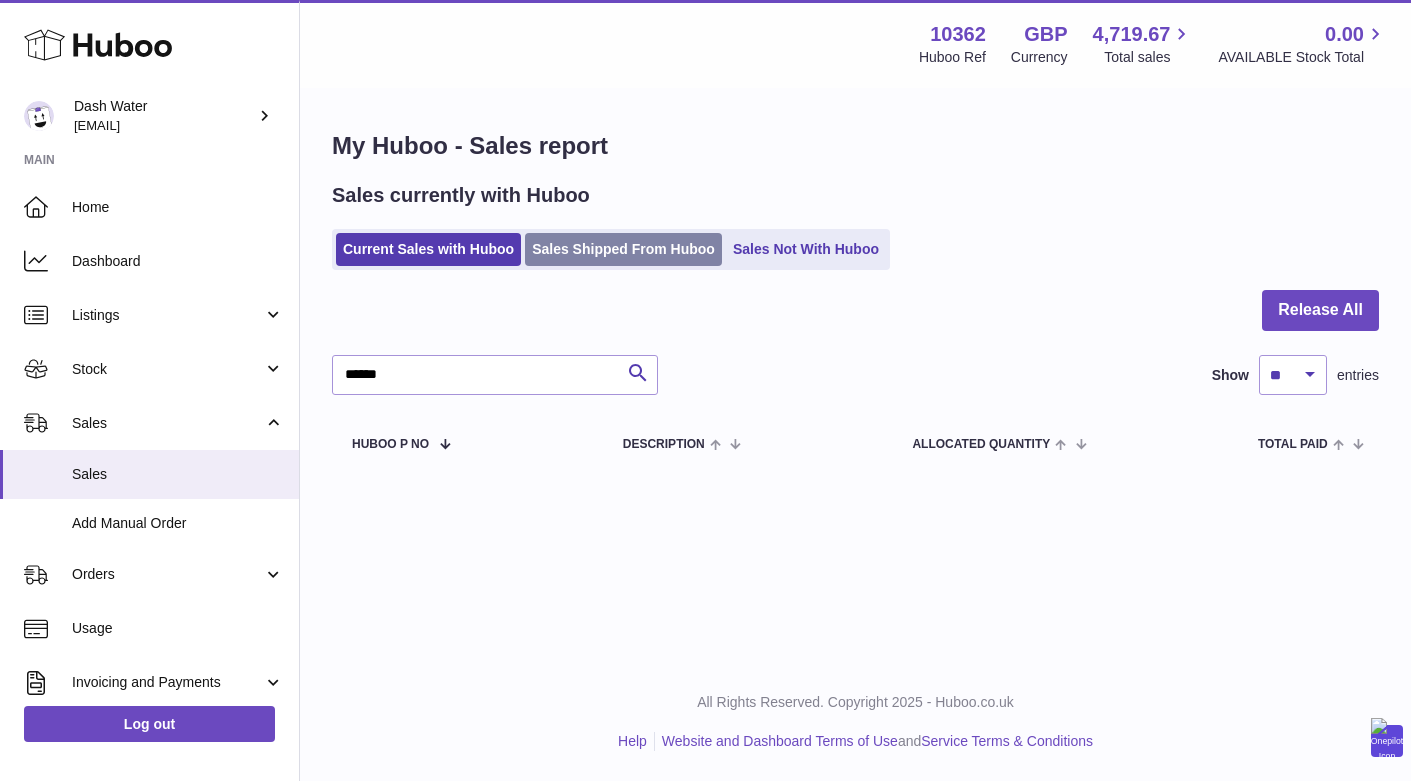 click on "Sales Shipped From Huboo" at bounding box center [623, 249] 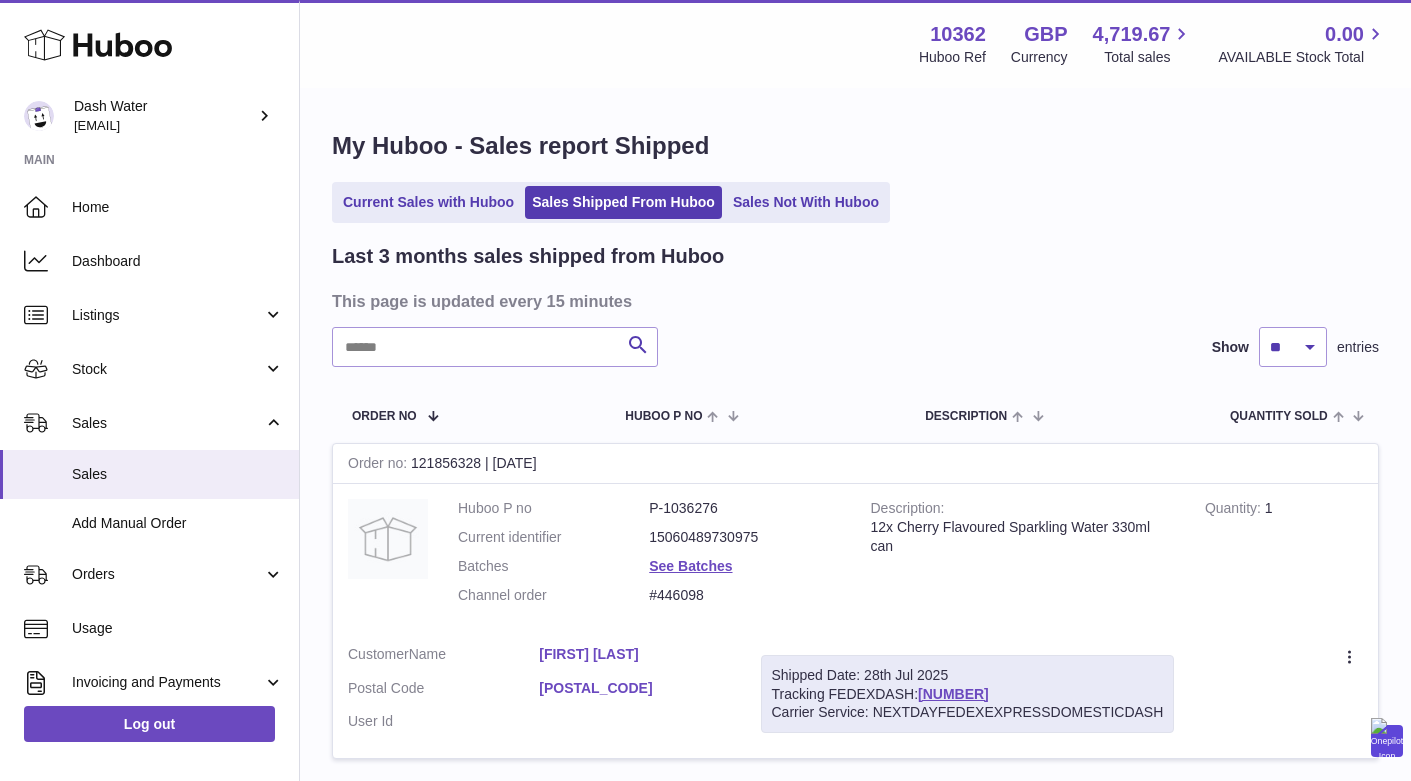 scroll, scrollTop: 0, scrollLeft: 0, axis: both 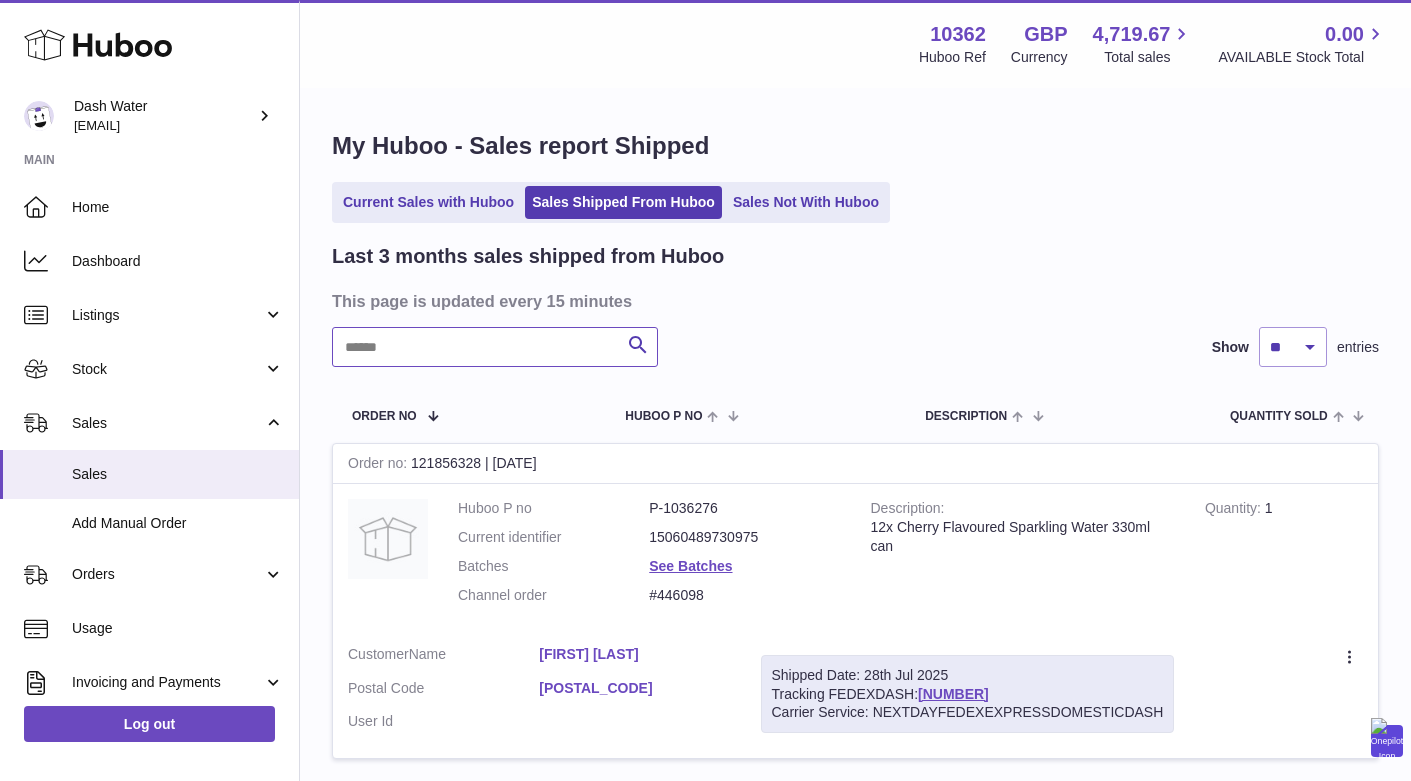click at bounding box center [495, 347] 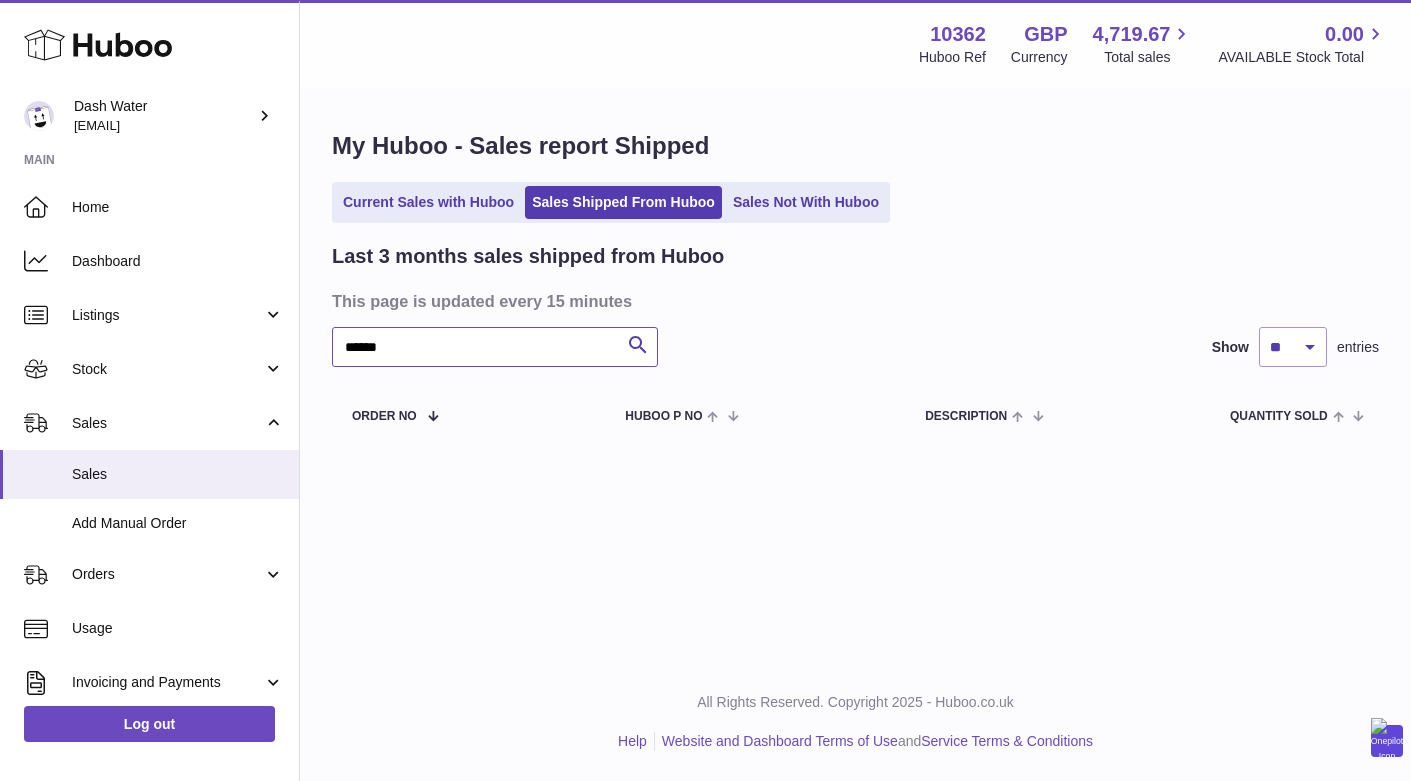 click on "******" at bounding box center (495, 347) 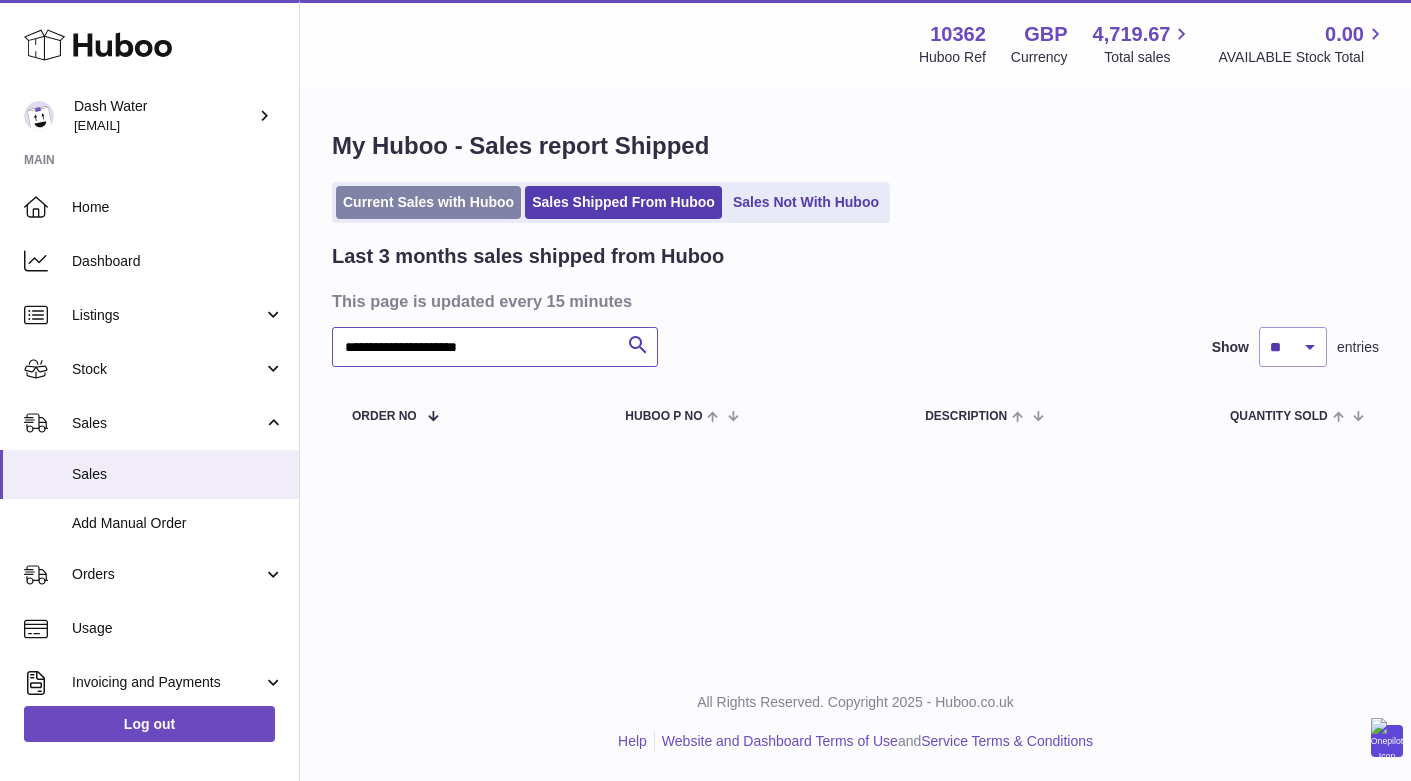type on "**********" 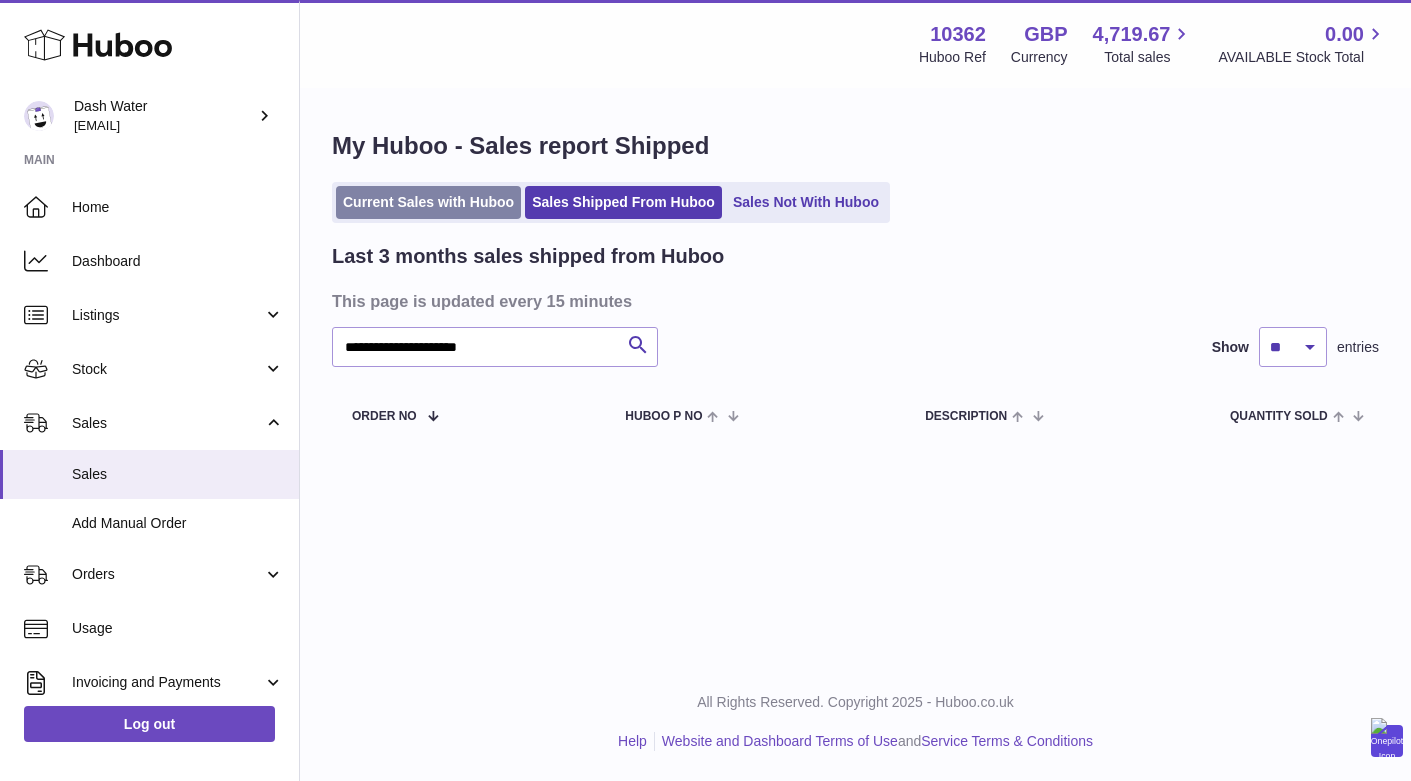 click on "Current Sales with Huboo" at bounding box center [428, 202] 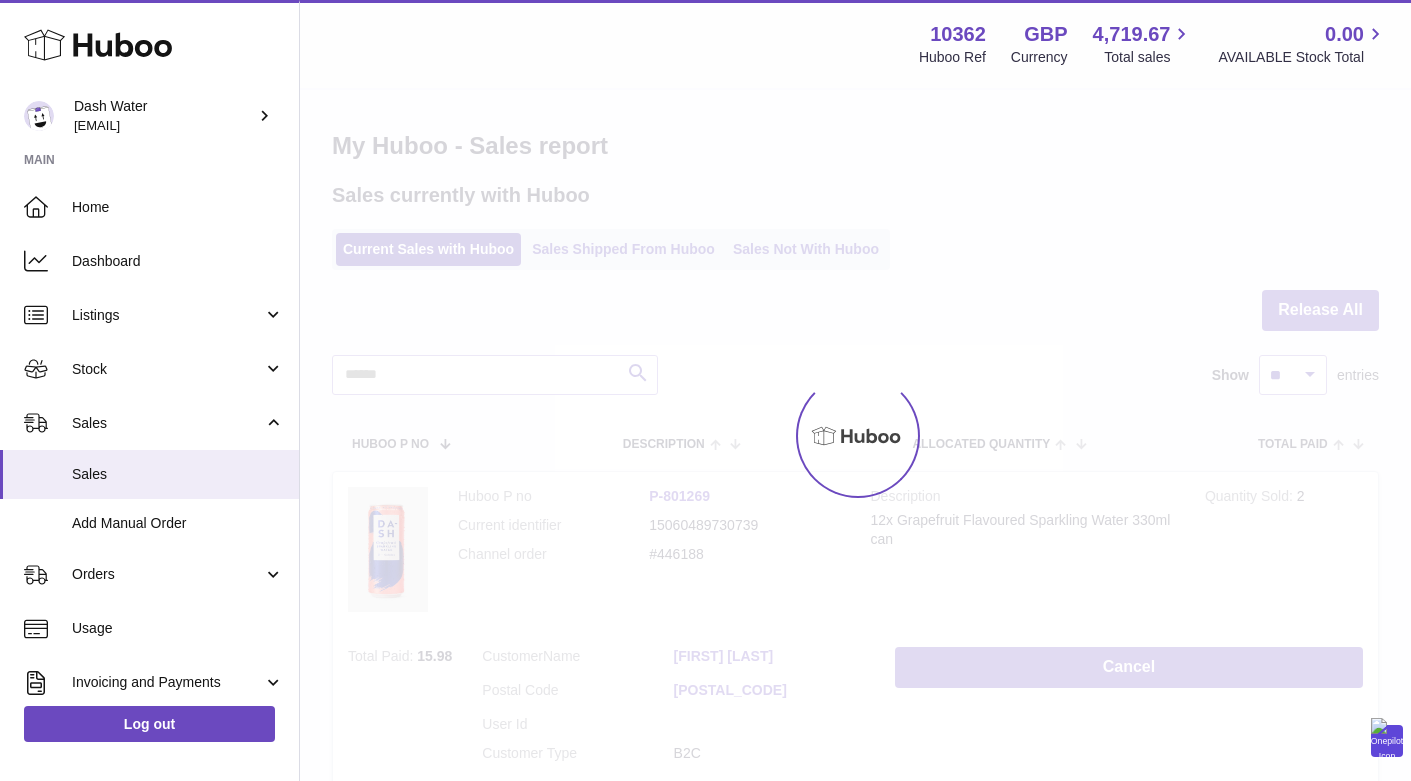 scroll, scrollTop: 0, scrollLeft: 0, axis: both 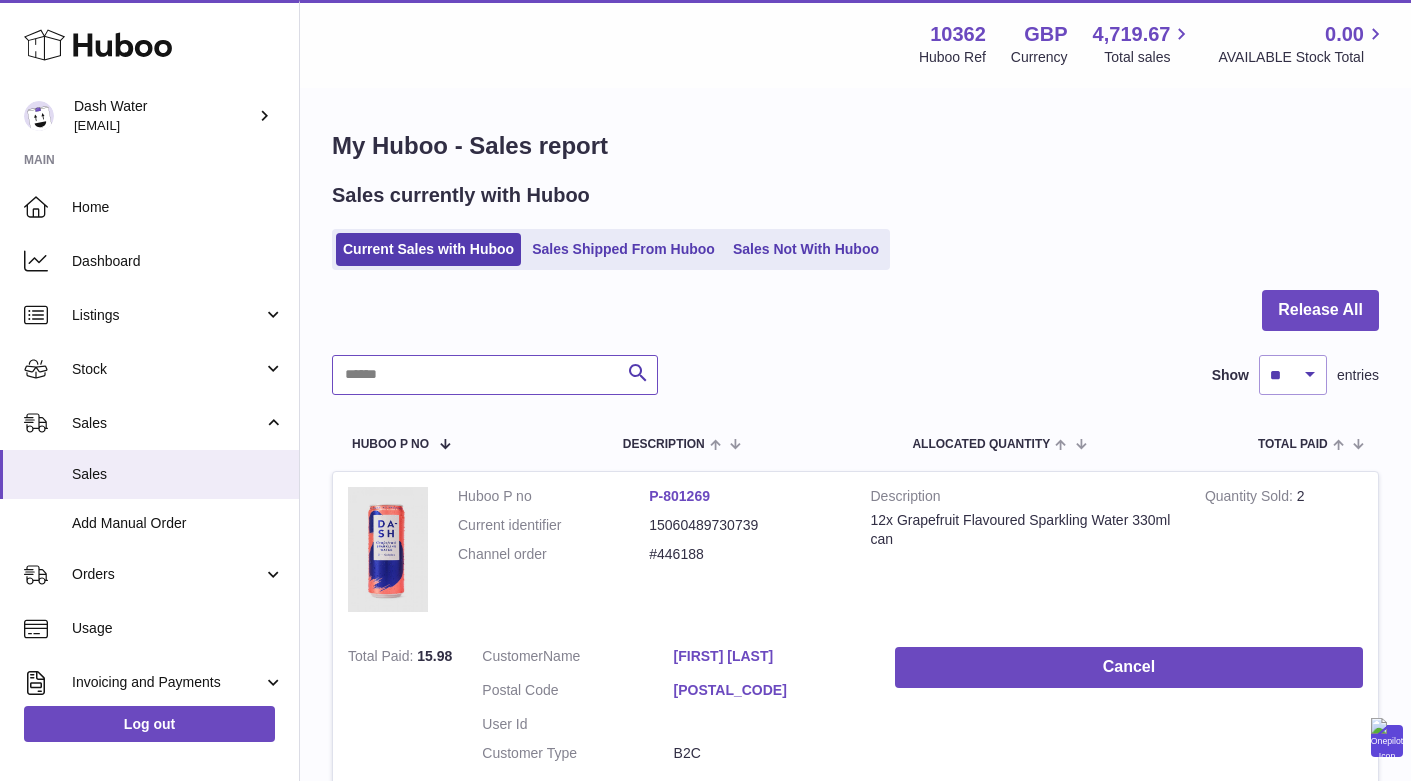 click at bounding box center (495, 375) 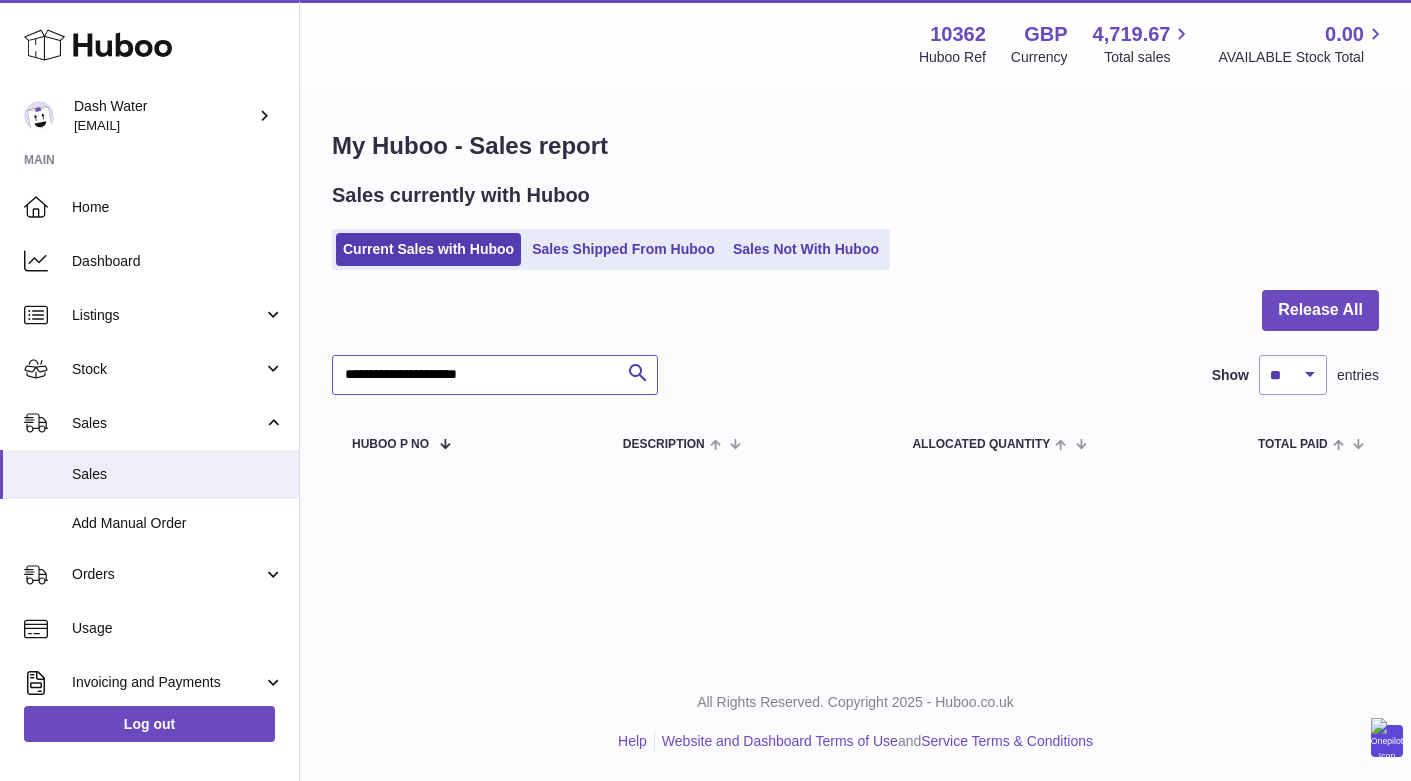 click on "**********" at bounding box center (495, 375) 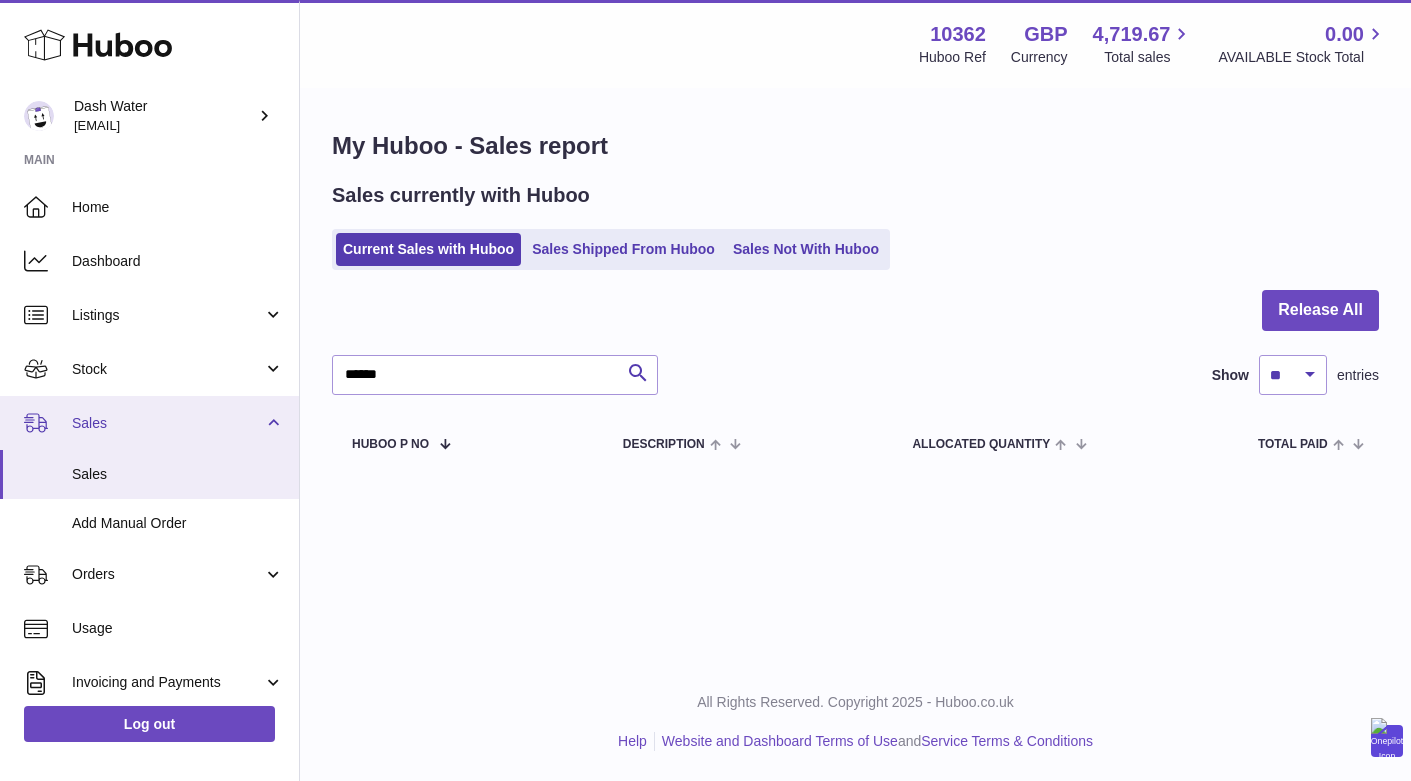 click on "Sales" at bounding box center [149, 423] 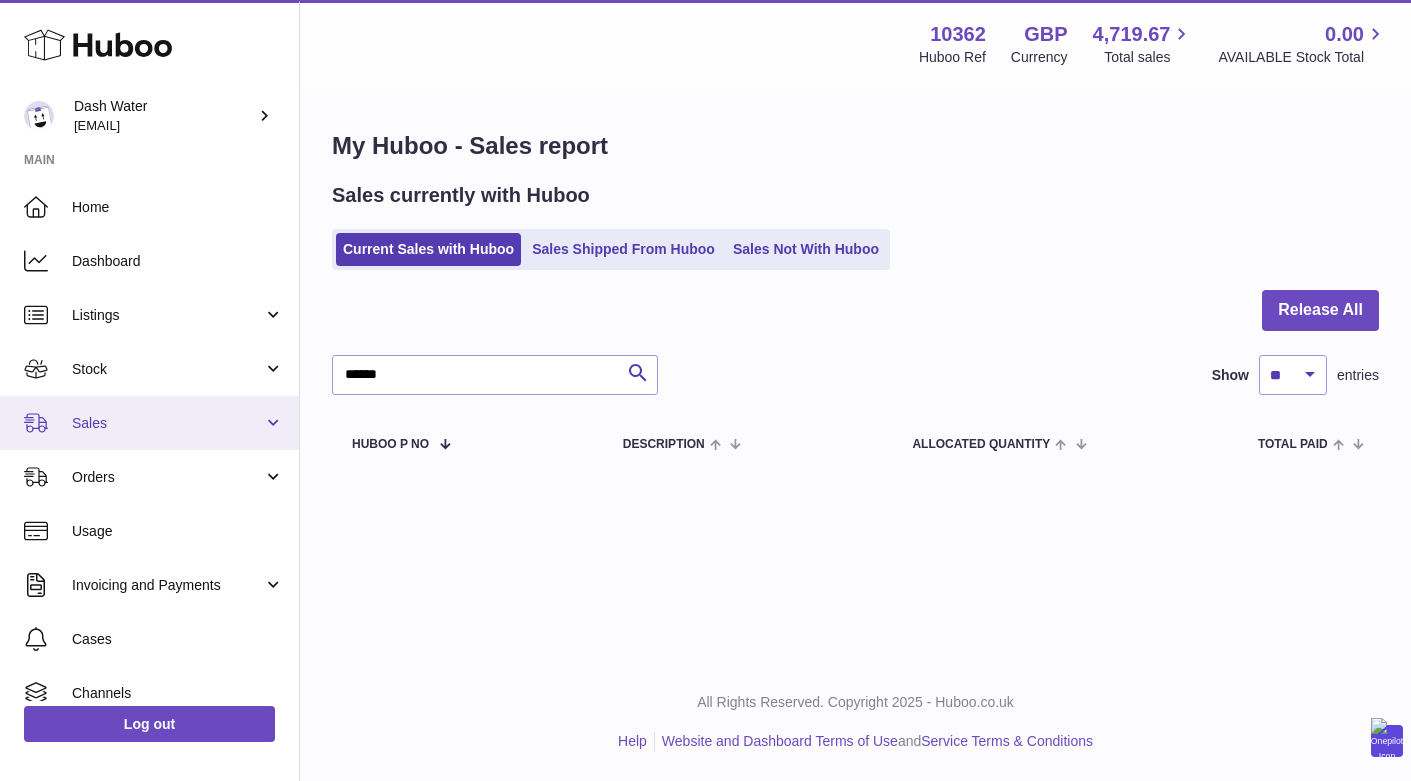 click on "Sales" at bounding box center [149, 423] 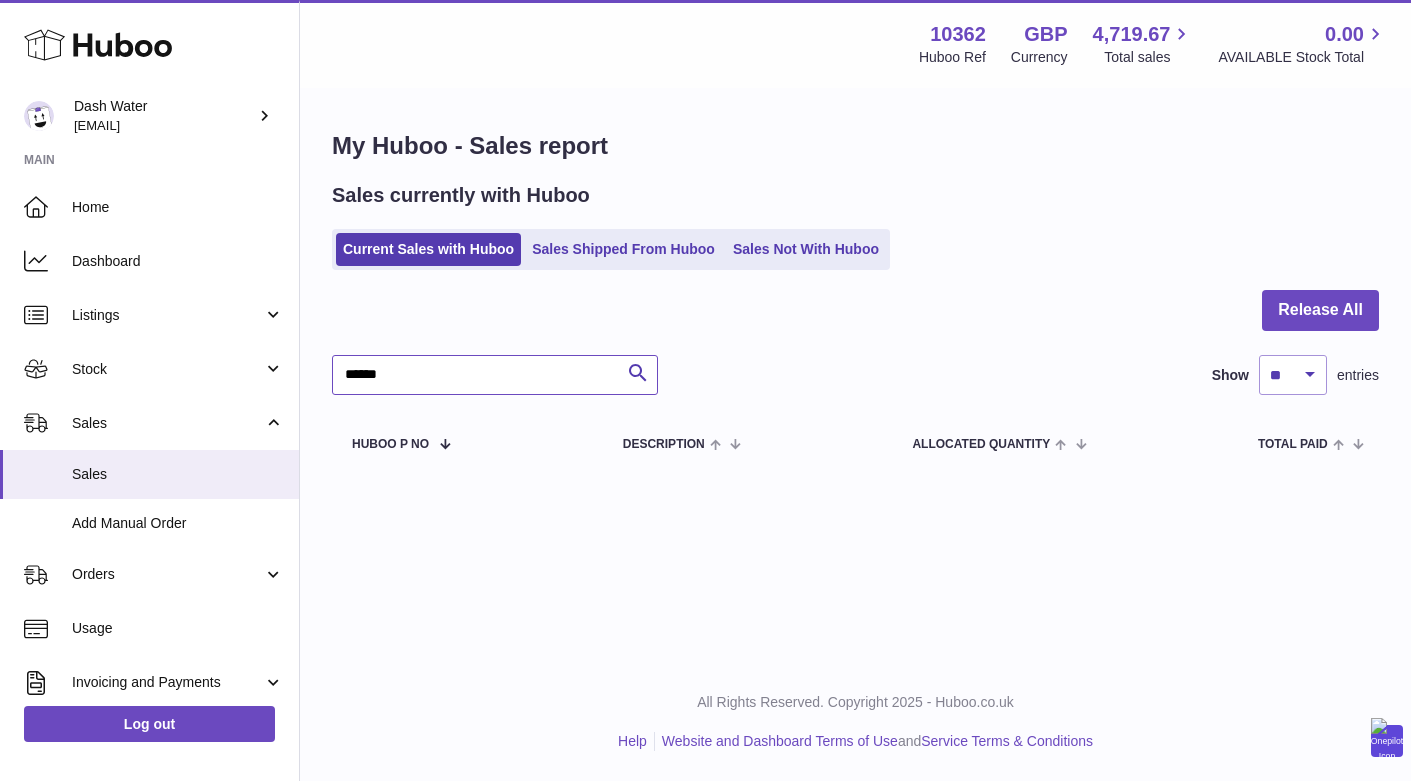 click on "******" at bounding box center [495, 375] 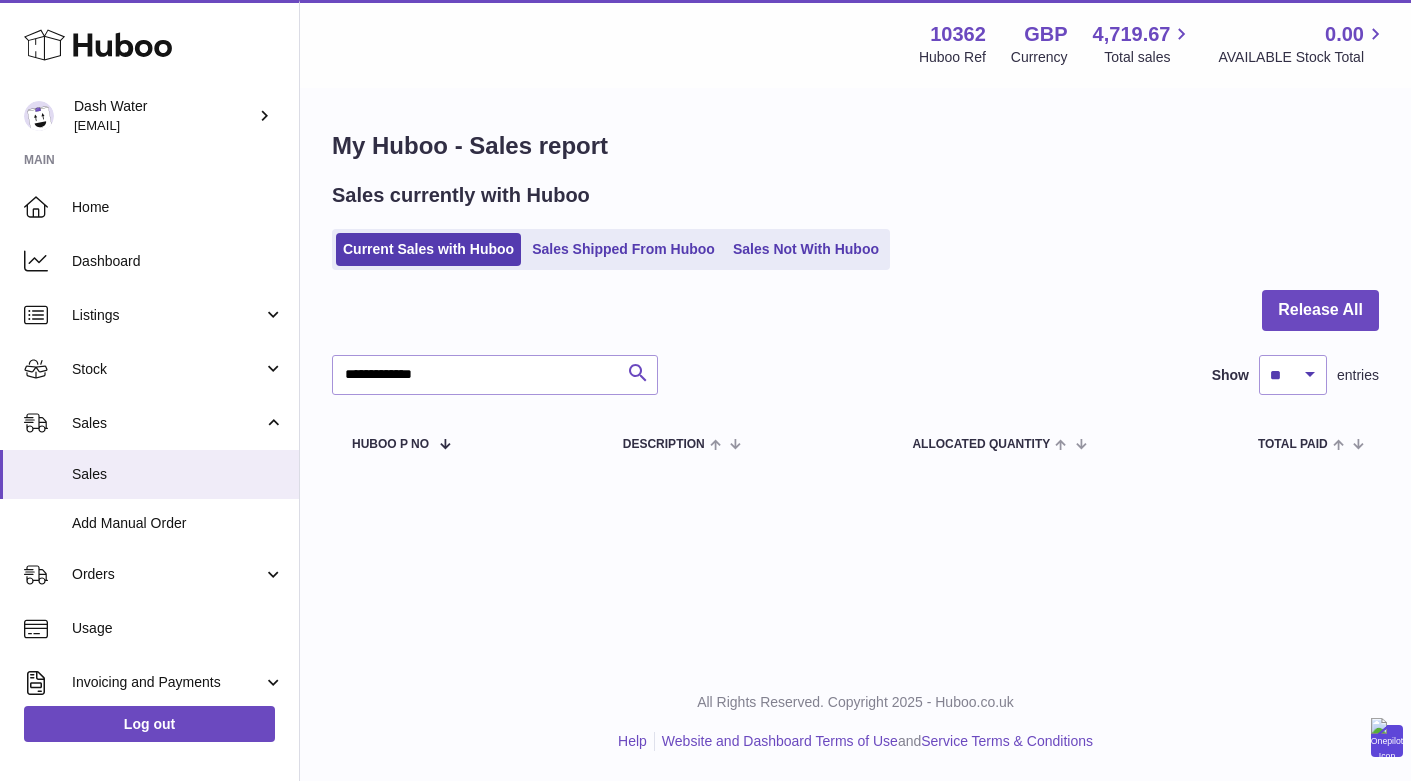 click at bounding box center [638, 373] 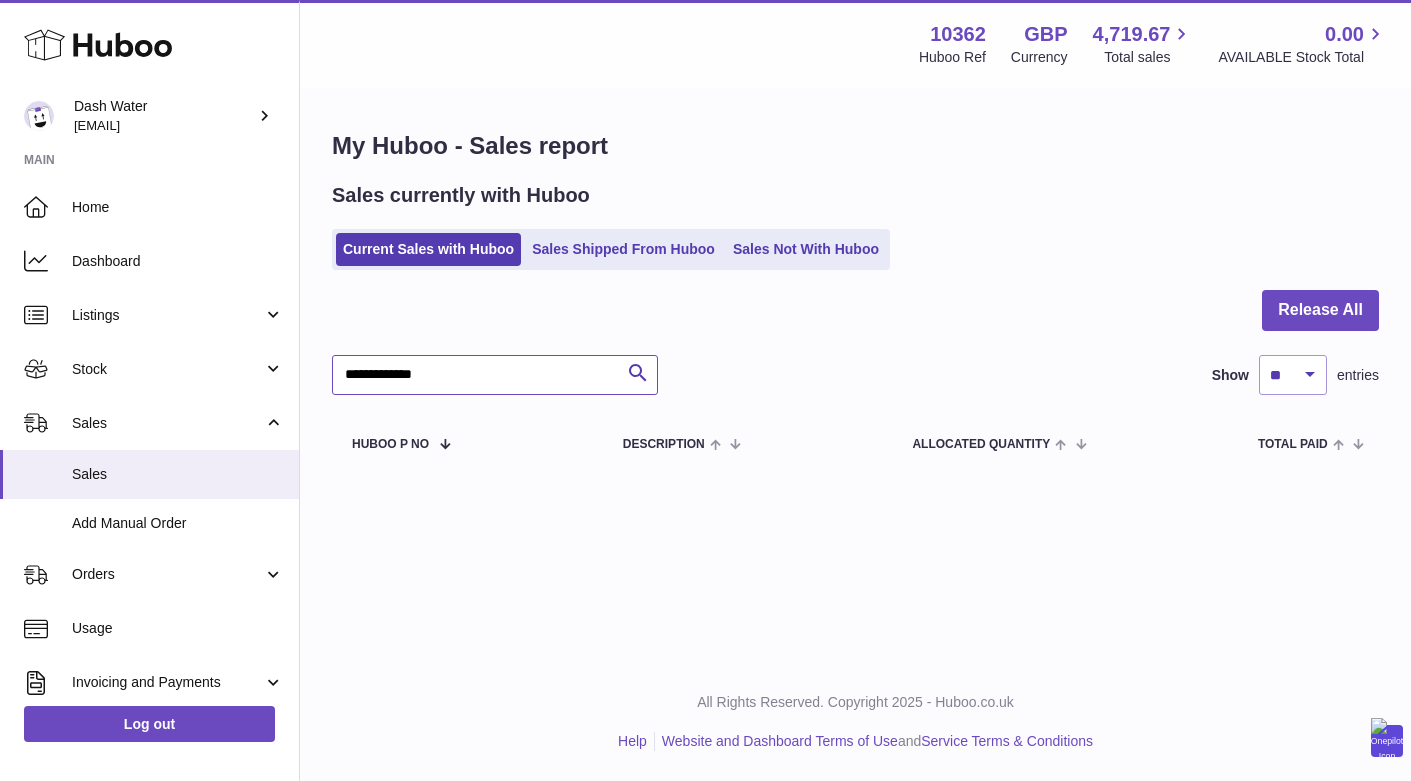 click on "**********" at bounding box center (495, 375) 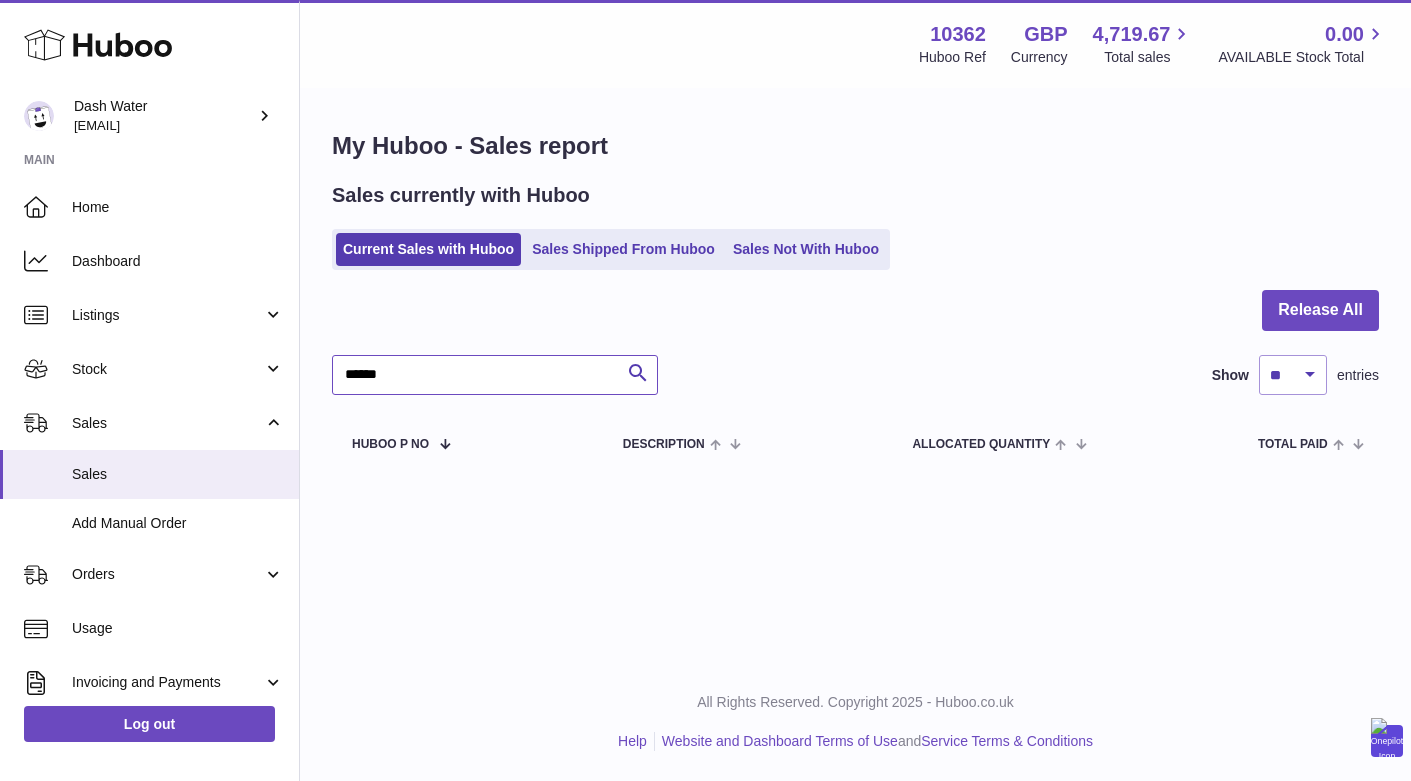 type on "******" 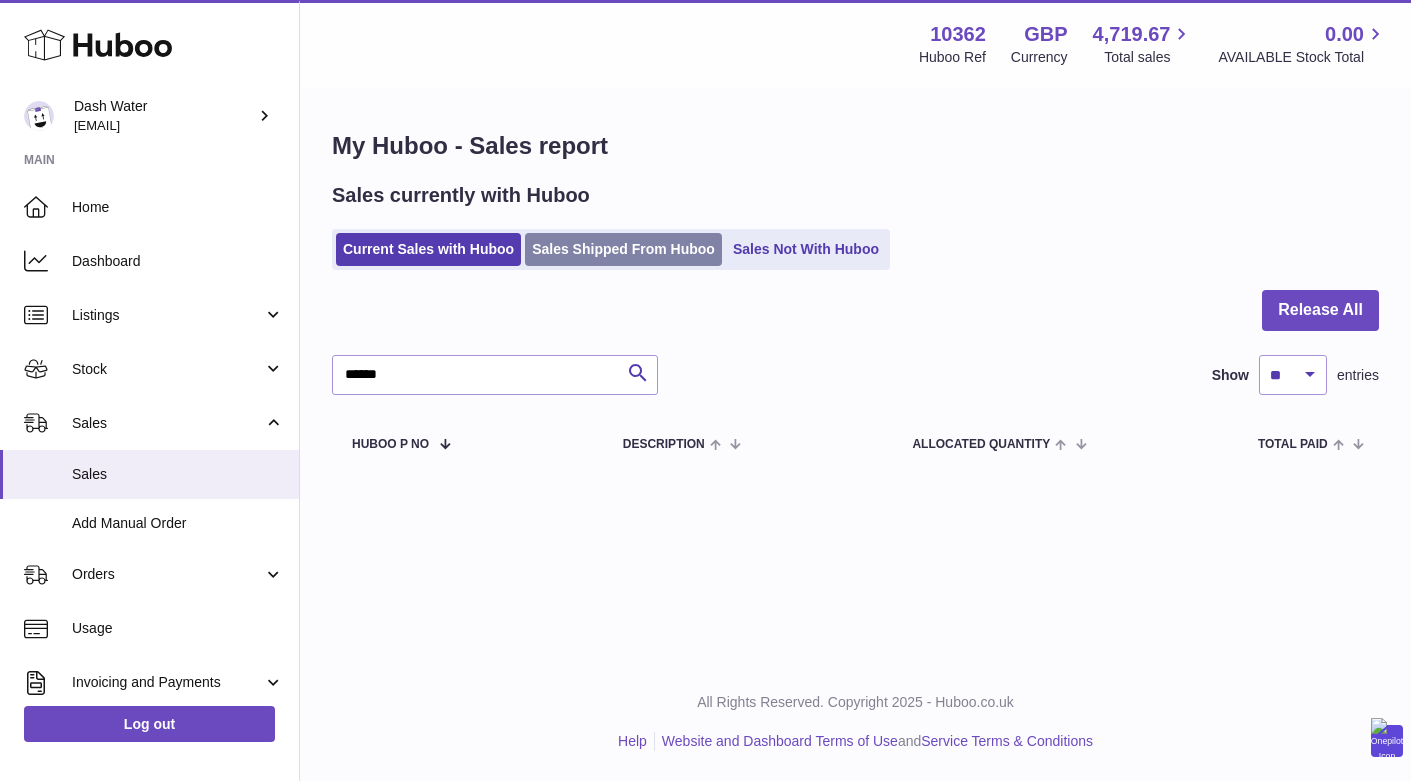 click on "Sales Shipped From Huboo" at bounding box center (623, 249) 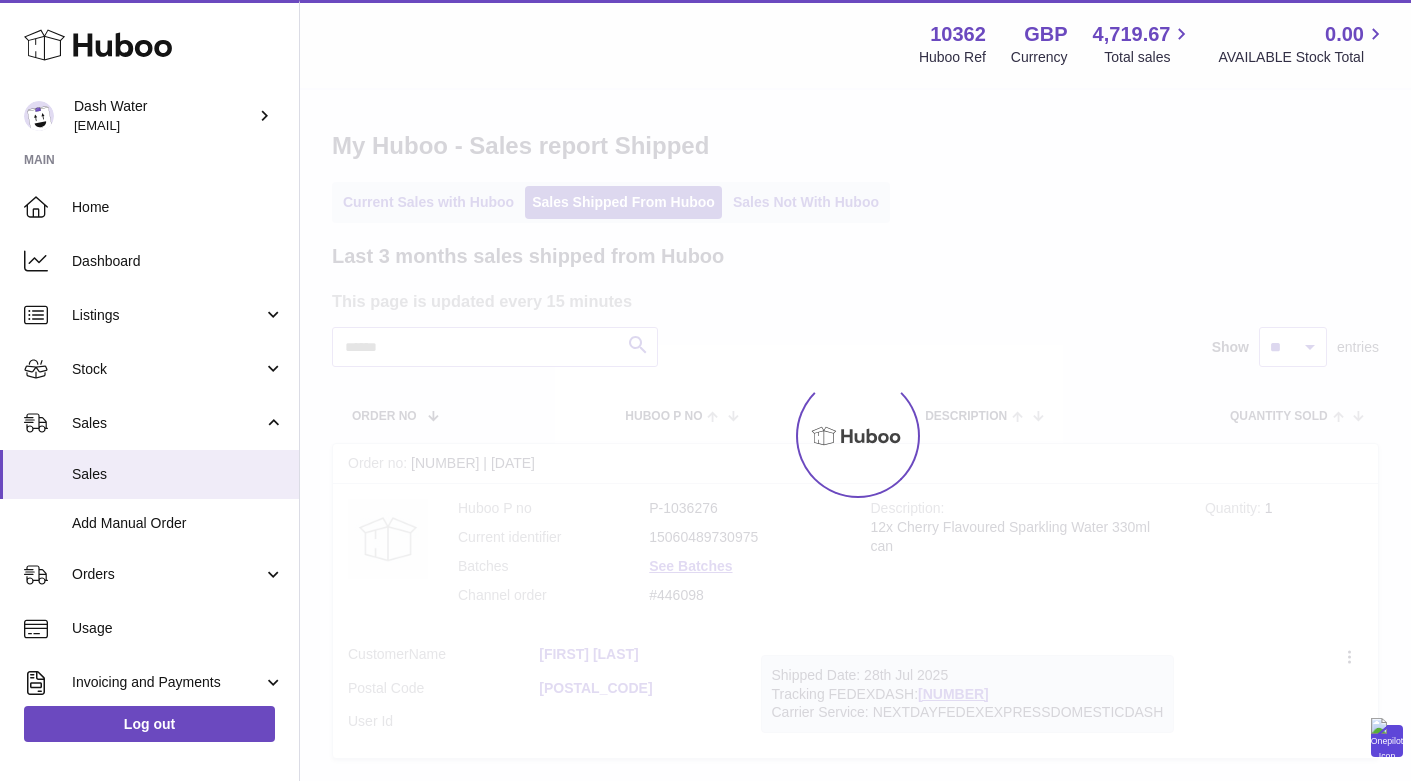 scroll, scrollTop: 0, scrollLeft: 0, axis: both 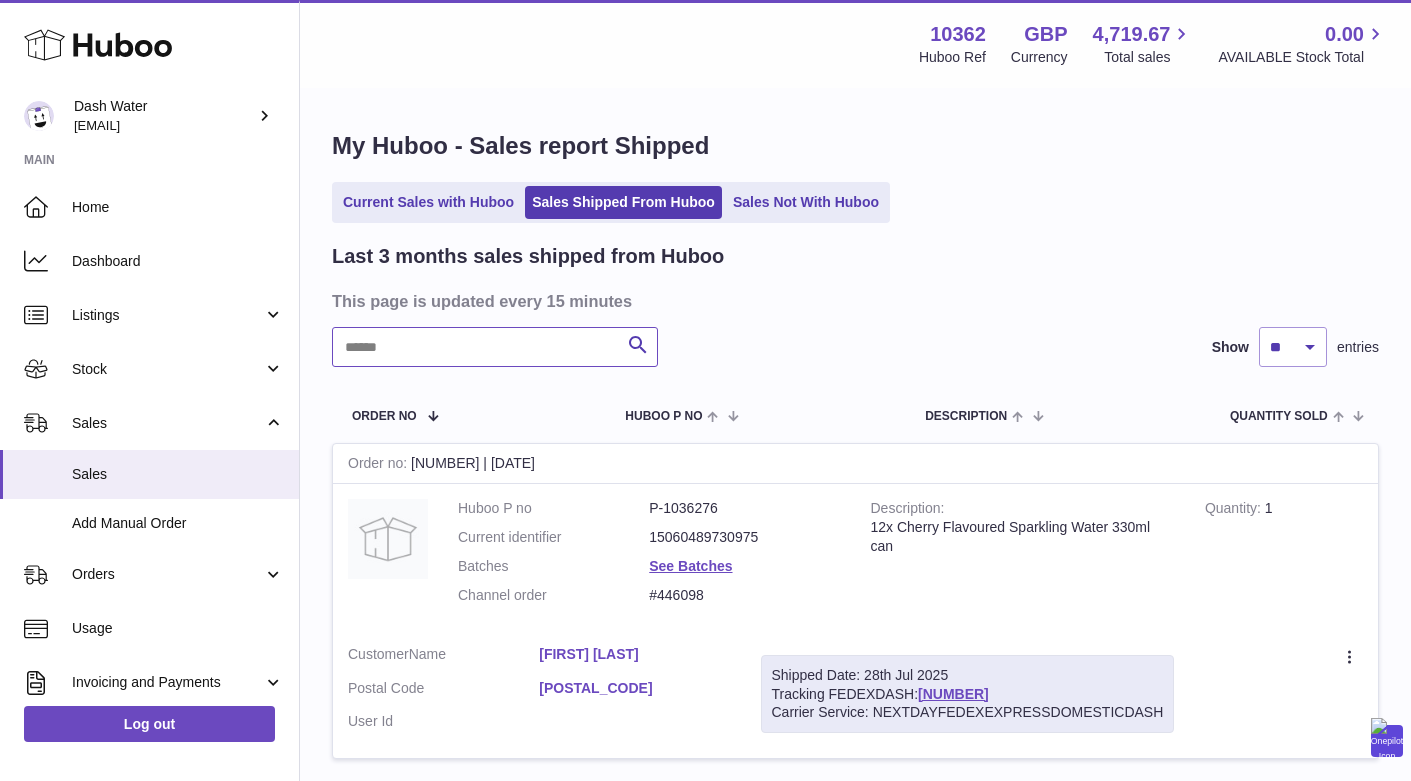 click at bounding box center [495, 347] 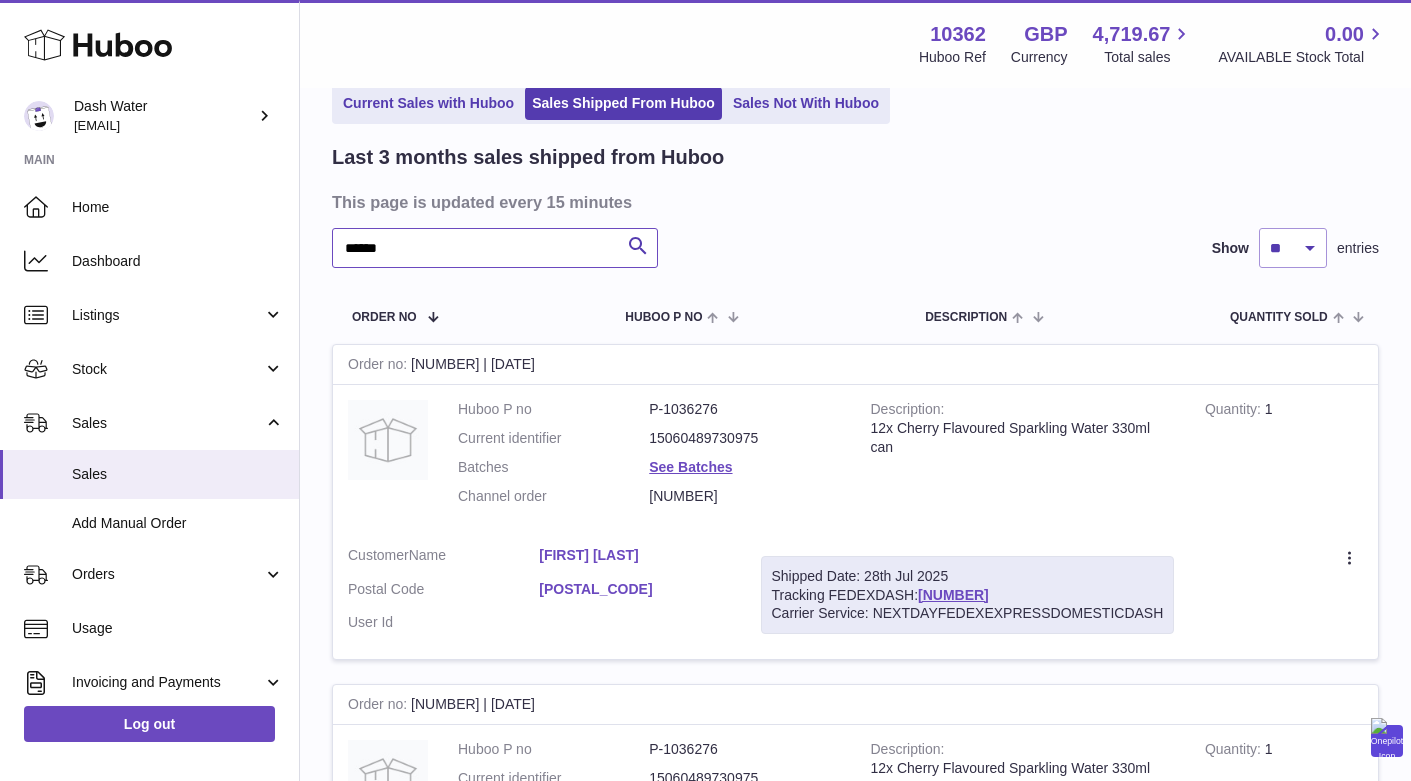 scroll, scrollTop: 0, scrollLeft: 0, axis: both 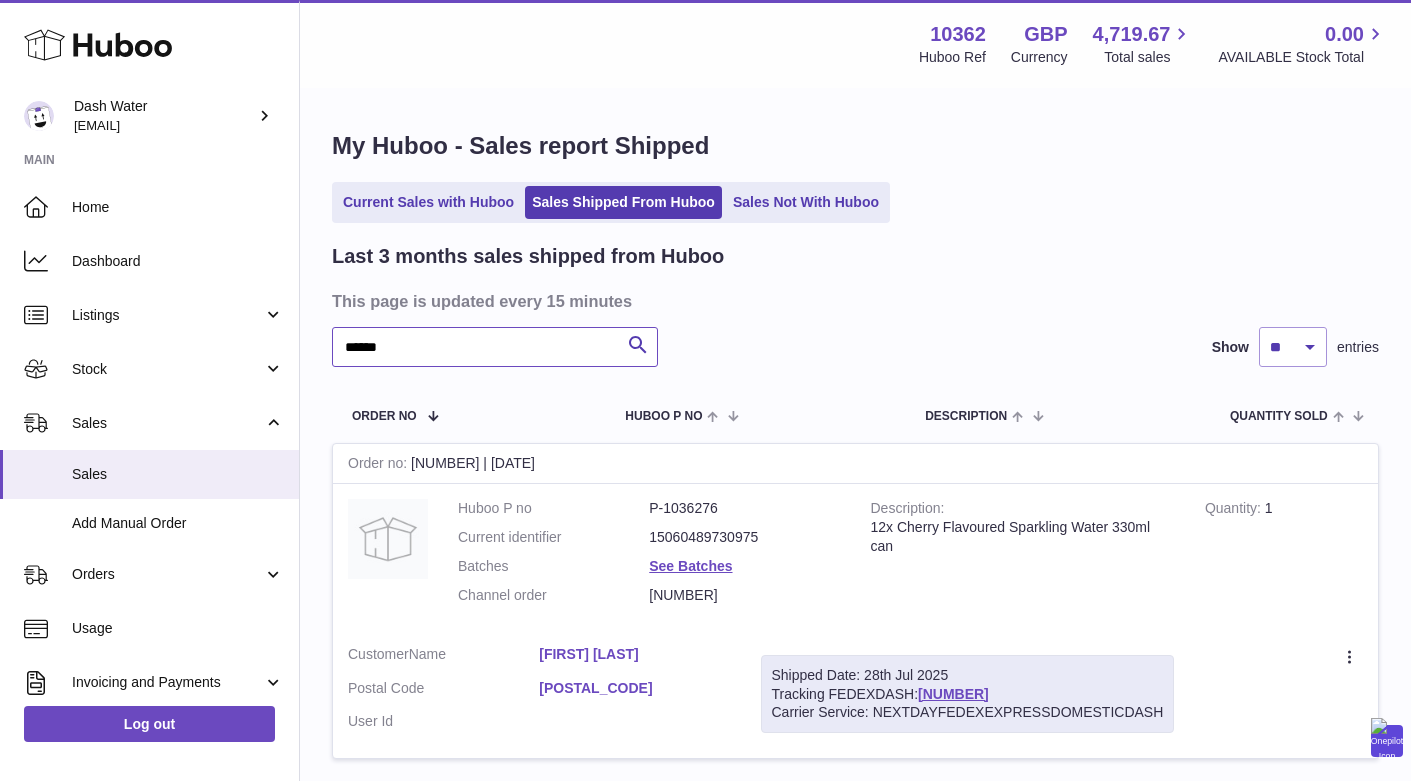 type on "******" 